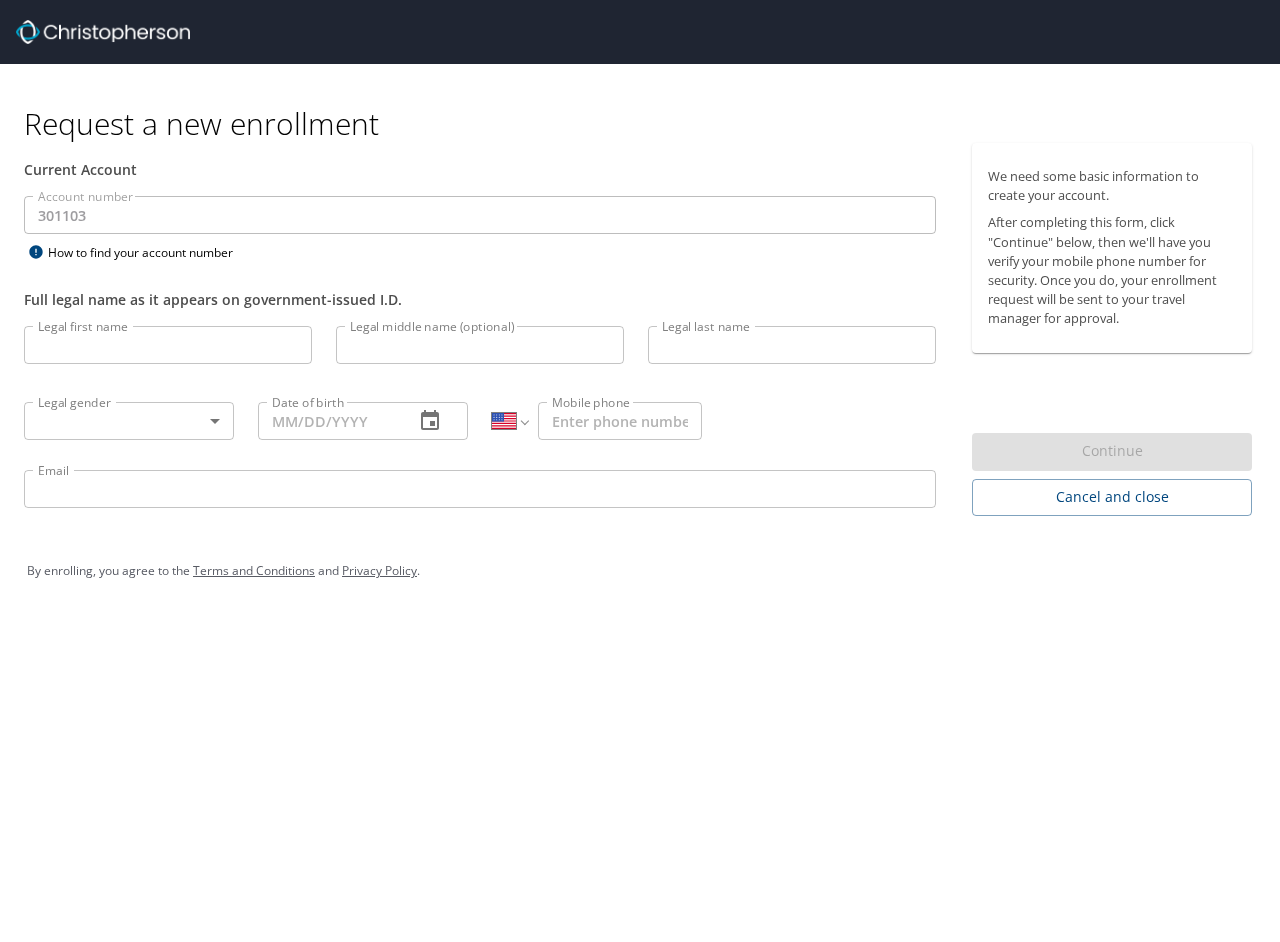 select on "US" 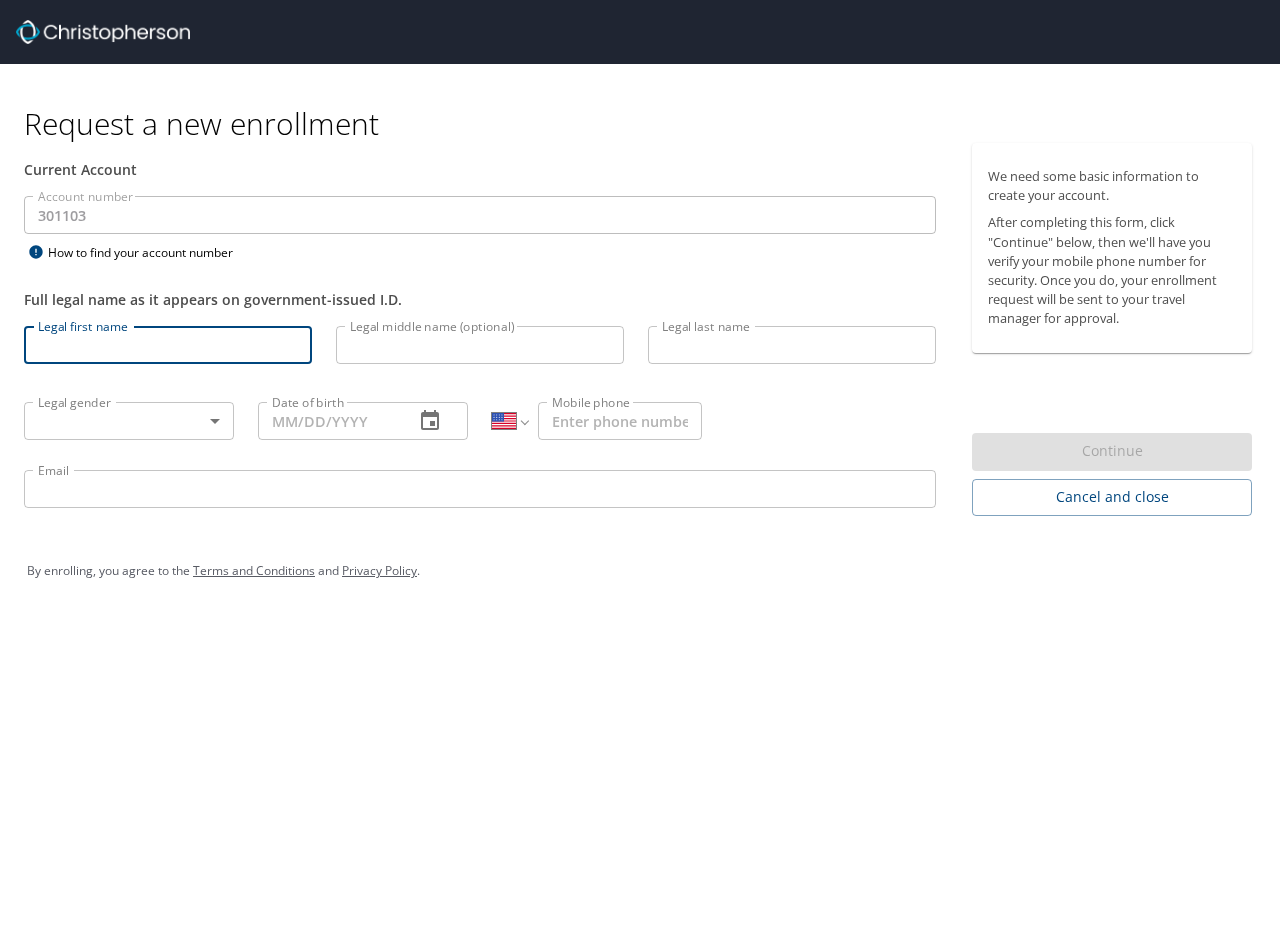 type on "[LAST]" 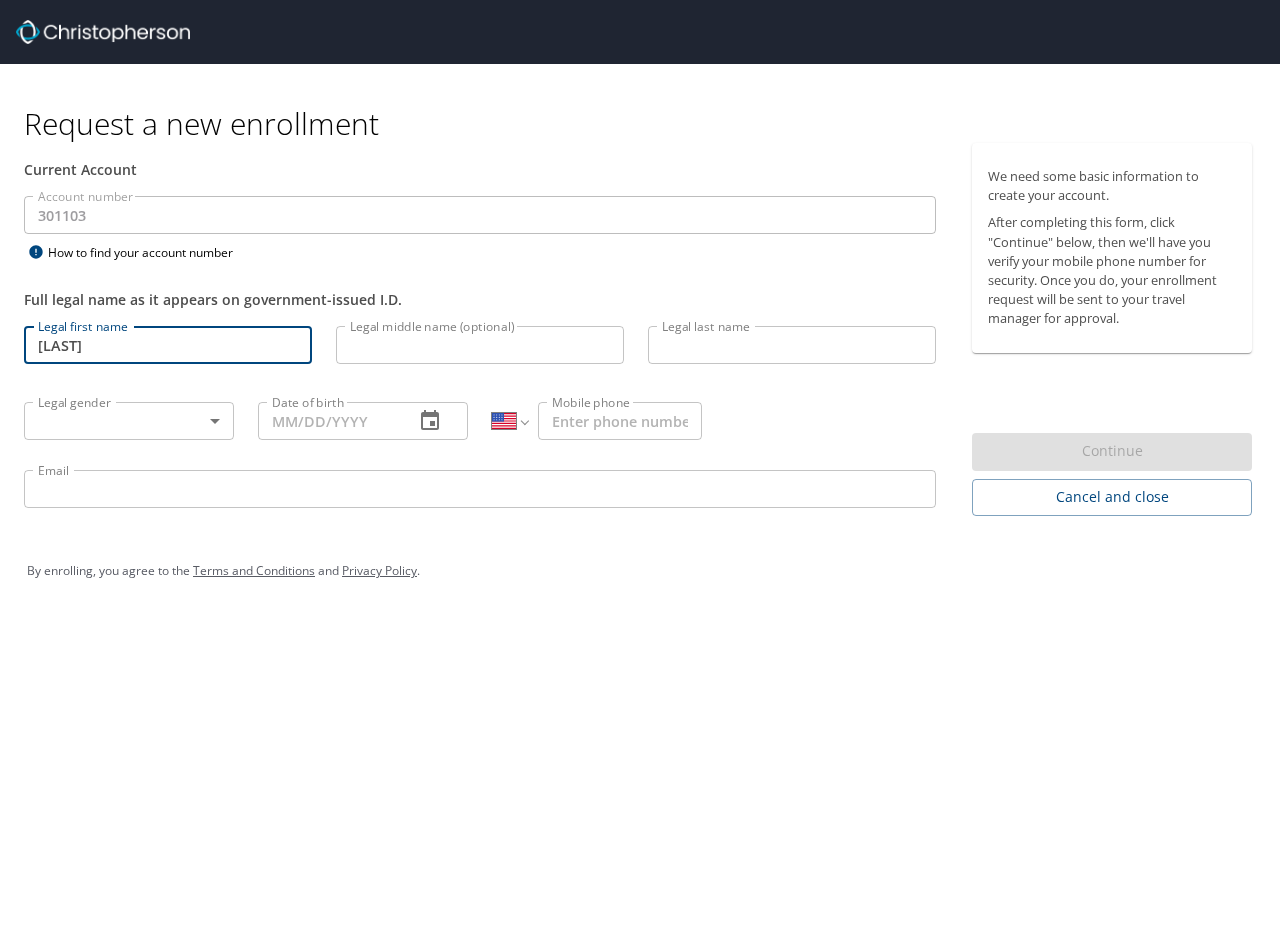 type on "Lucas" 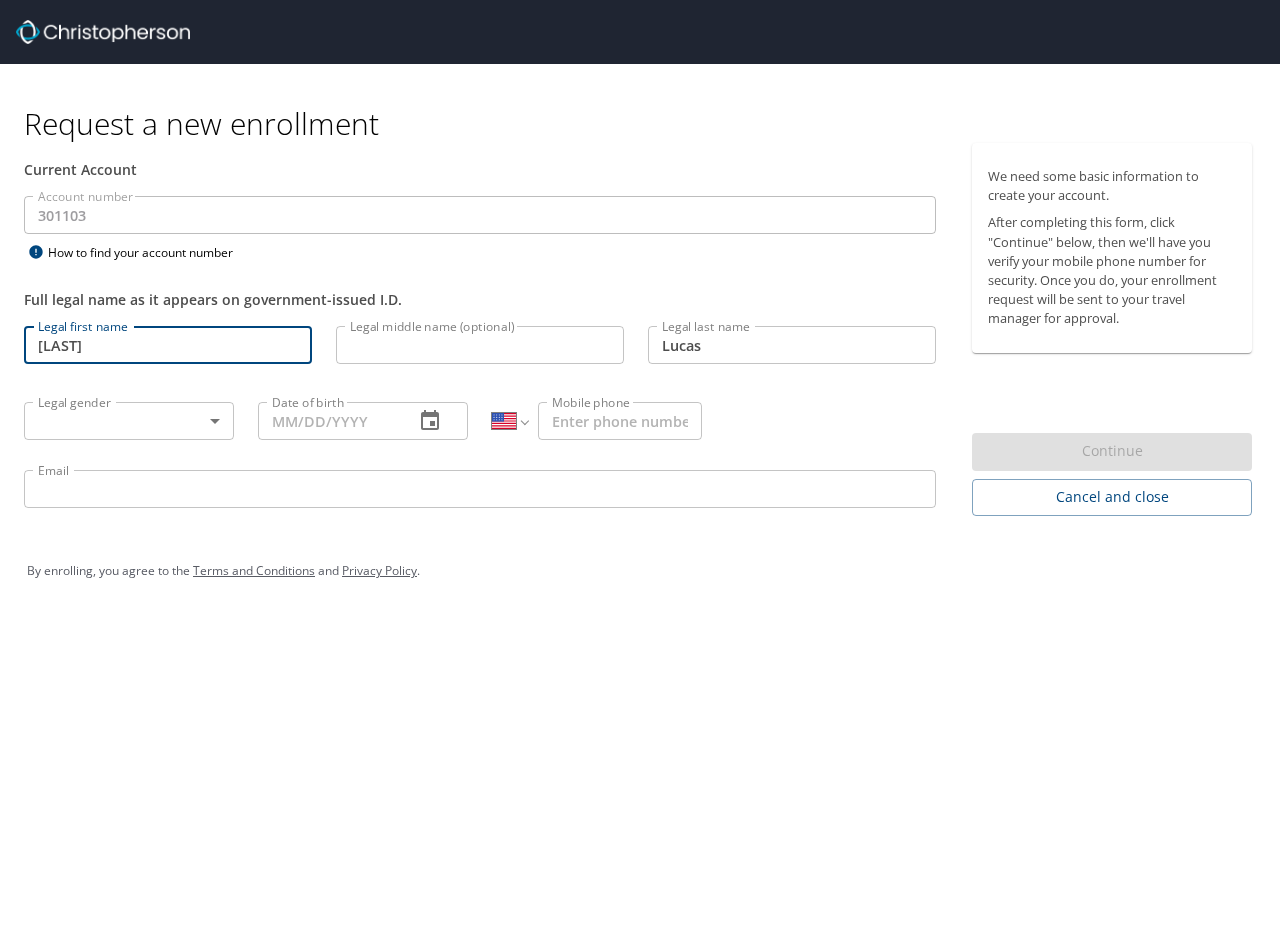 type on "(801) 356-3741" 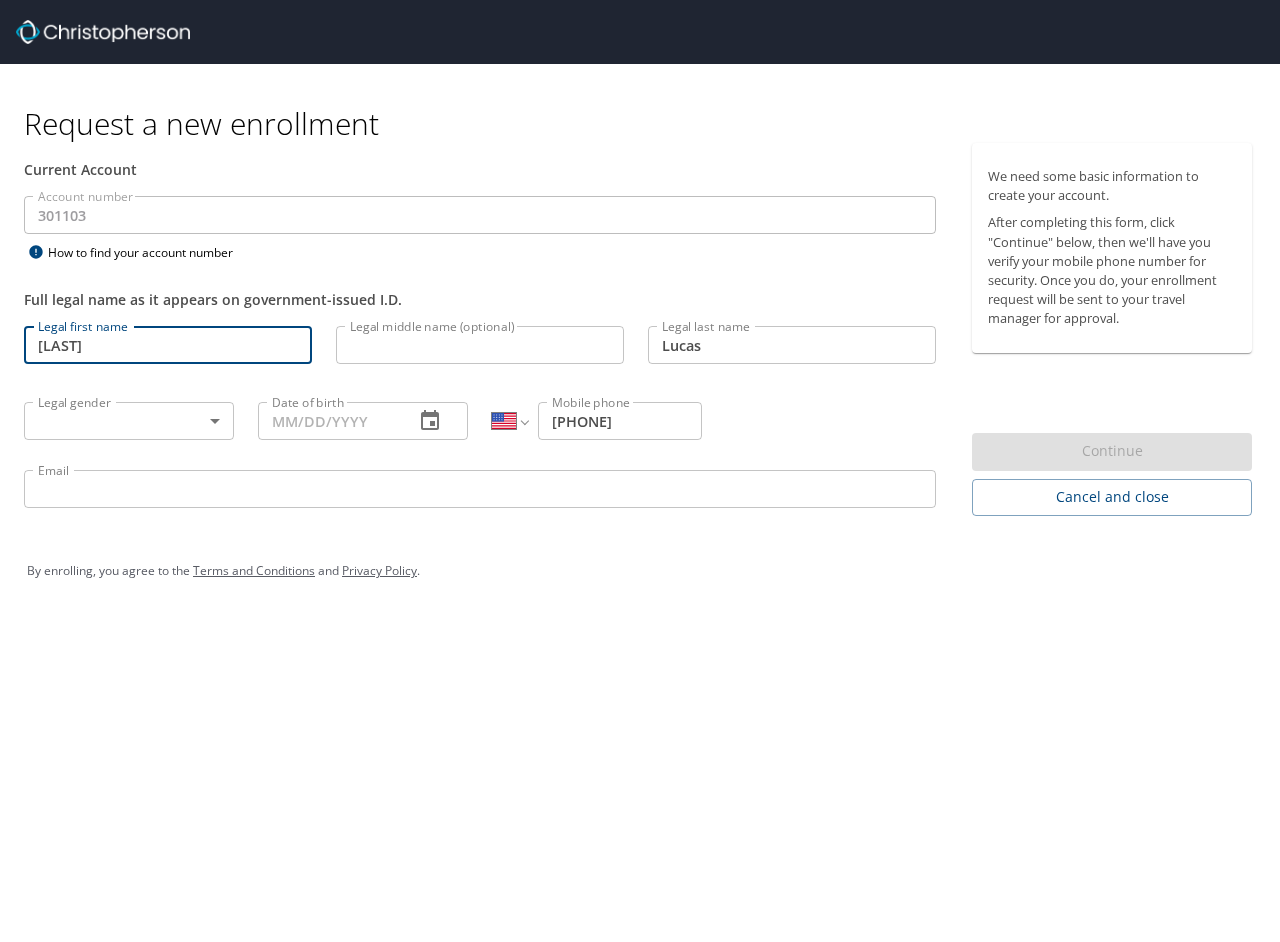 click on "Legal middle name (optional)" at bounding box center (480, 345) 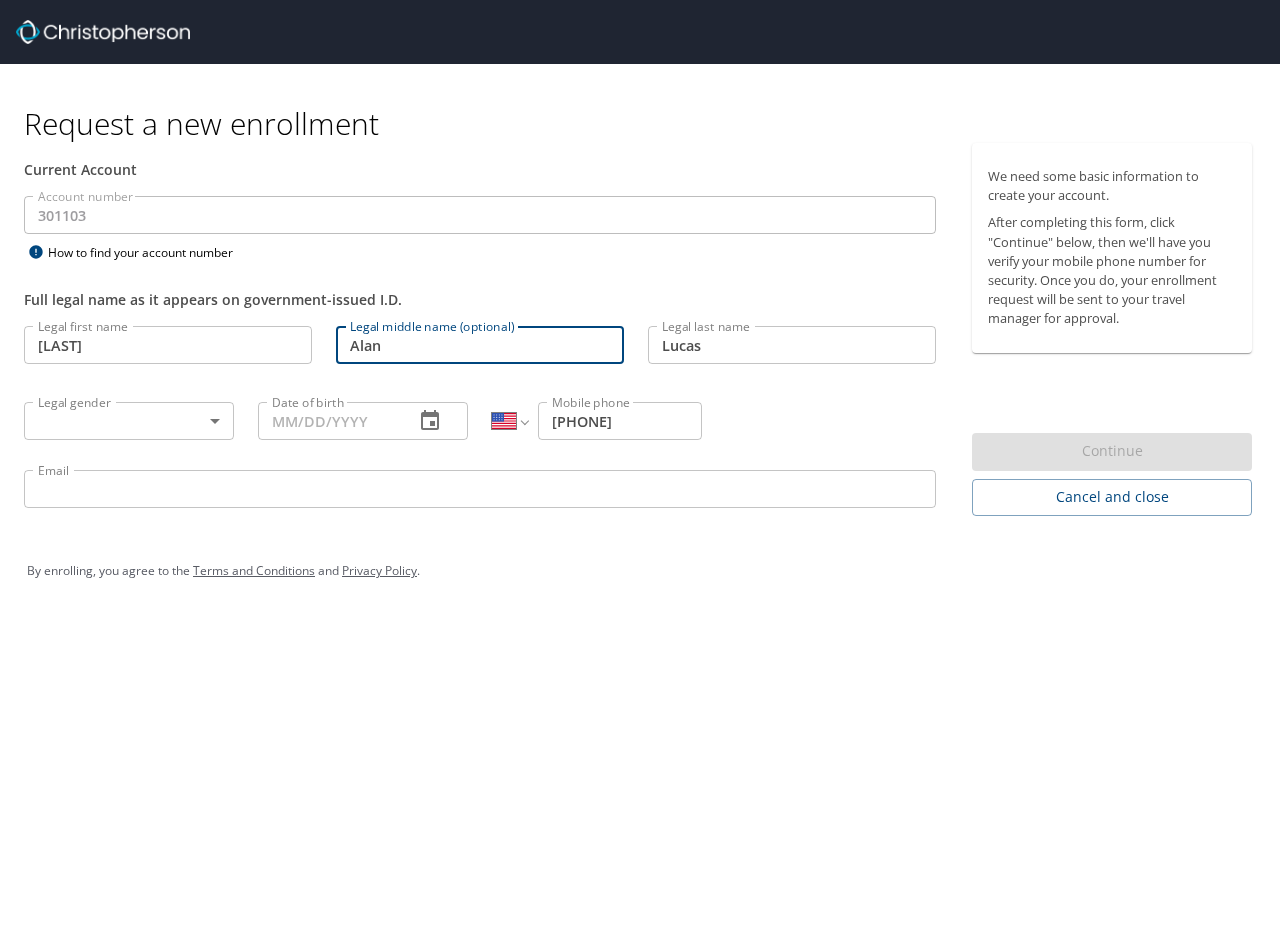 type on "Alan" 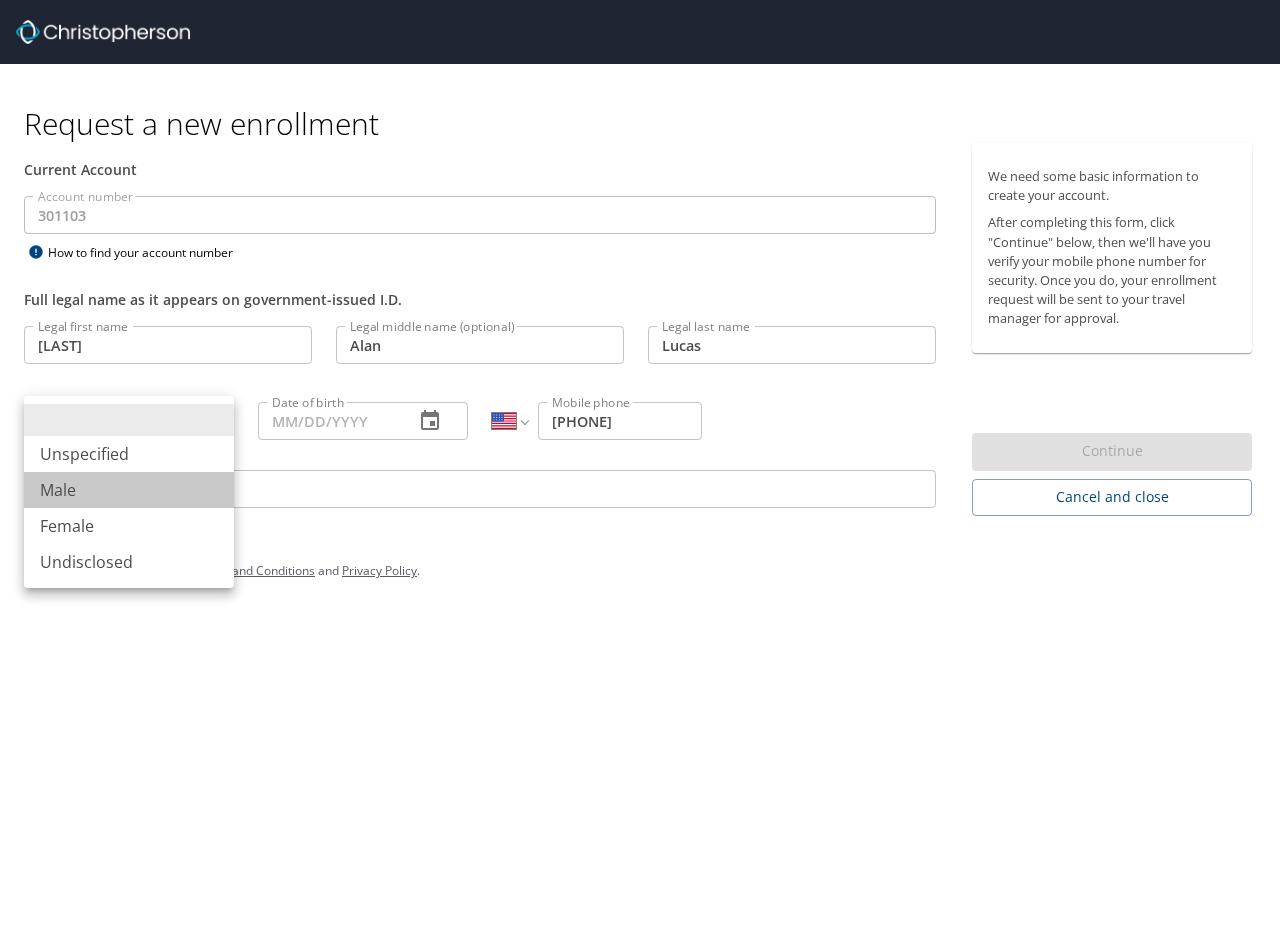 click on "Male" at bounding box center (129, 490) 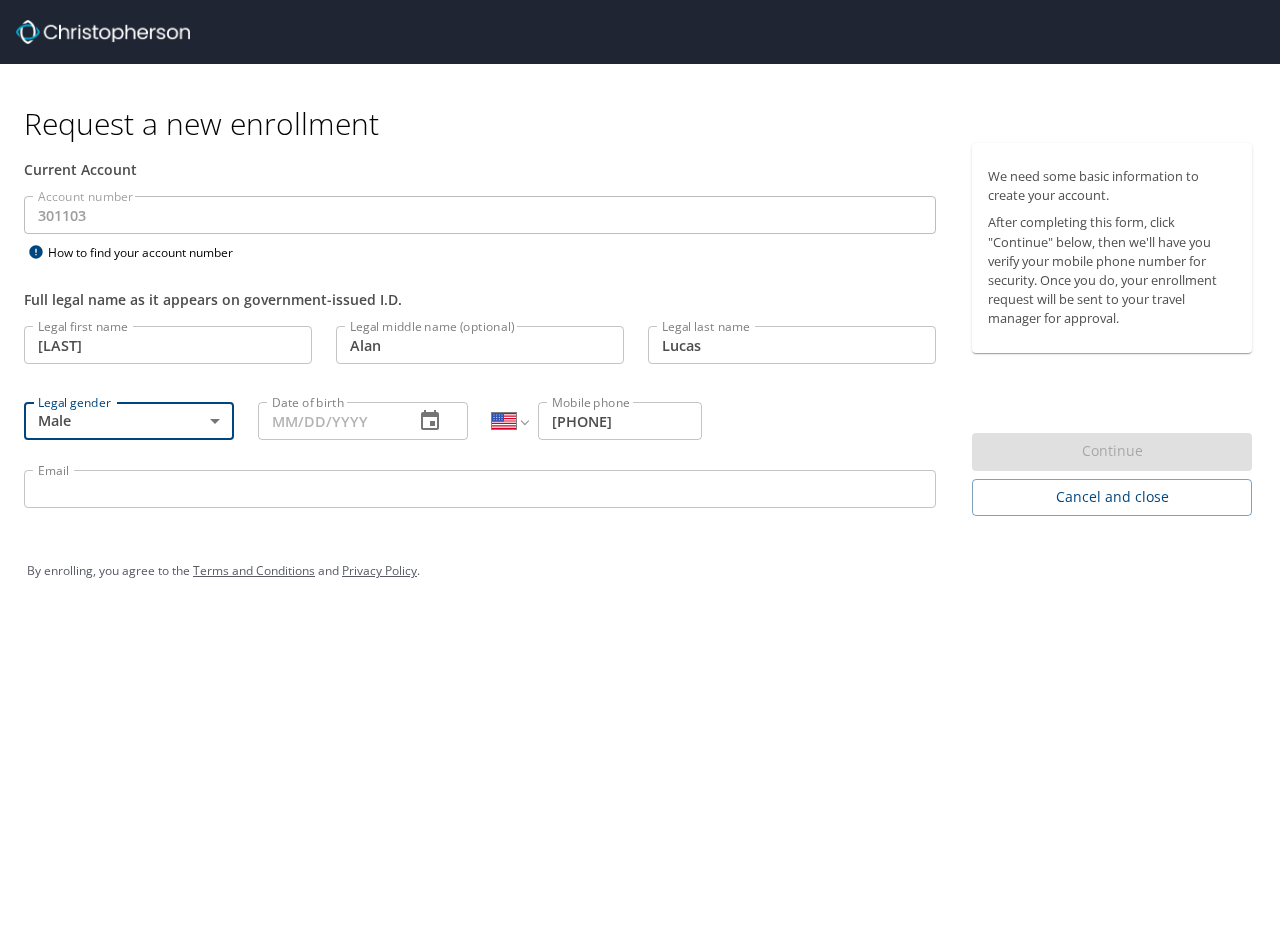 click on "Date of birth" at bounding box center [328, 421] 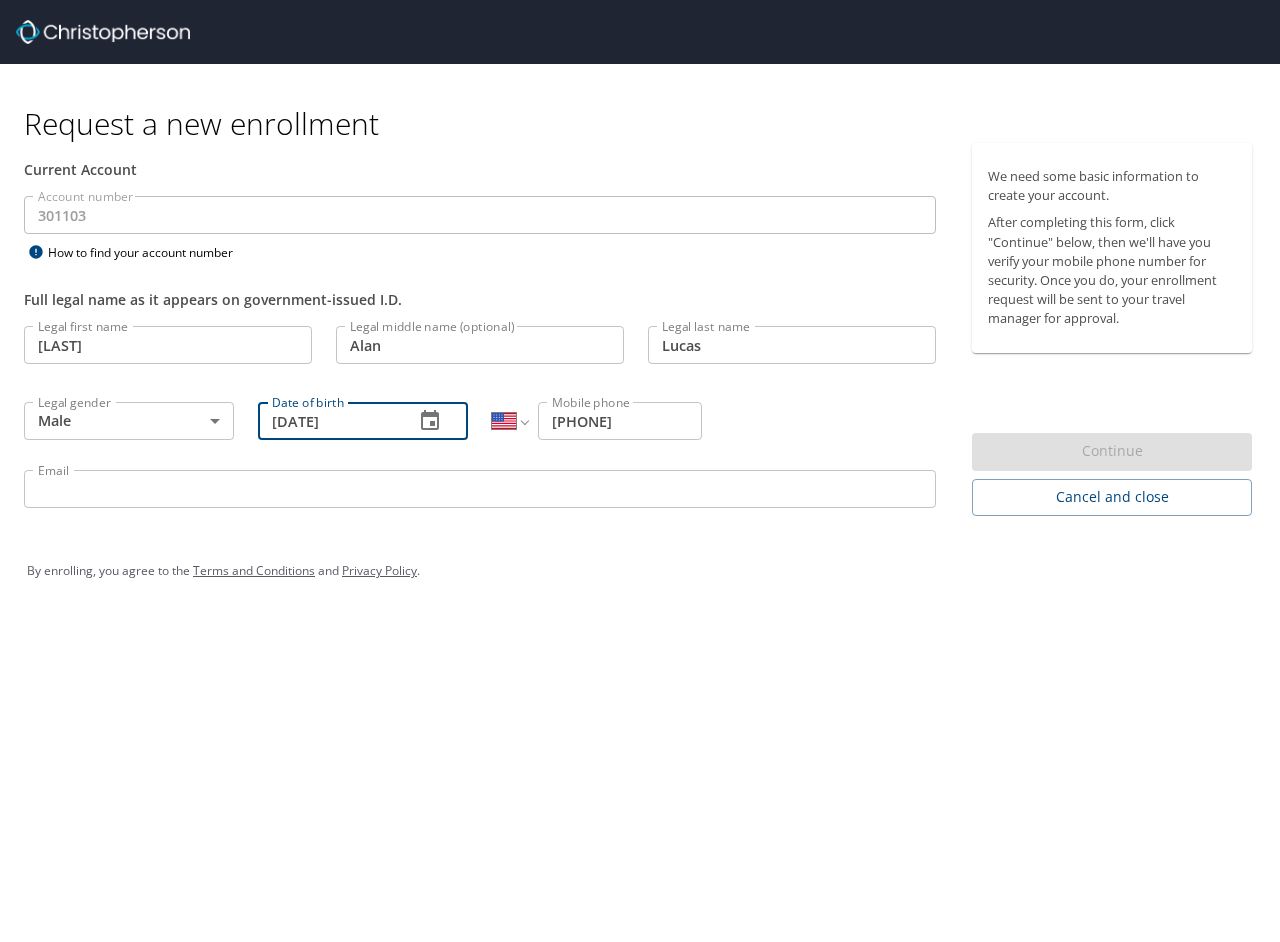 type on "09/04/1979" 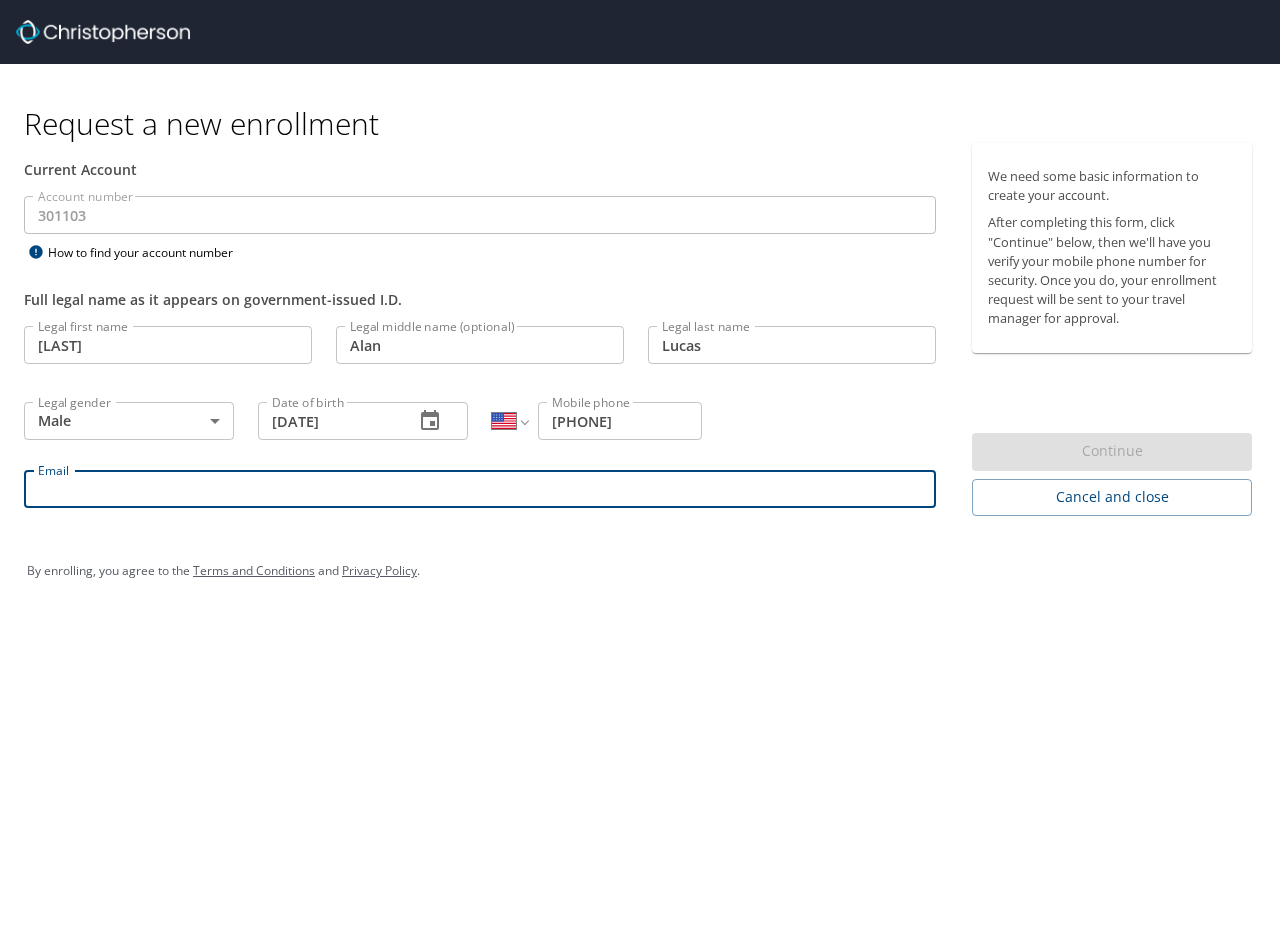 click on "Email" at bounding box center (480, 489) 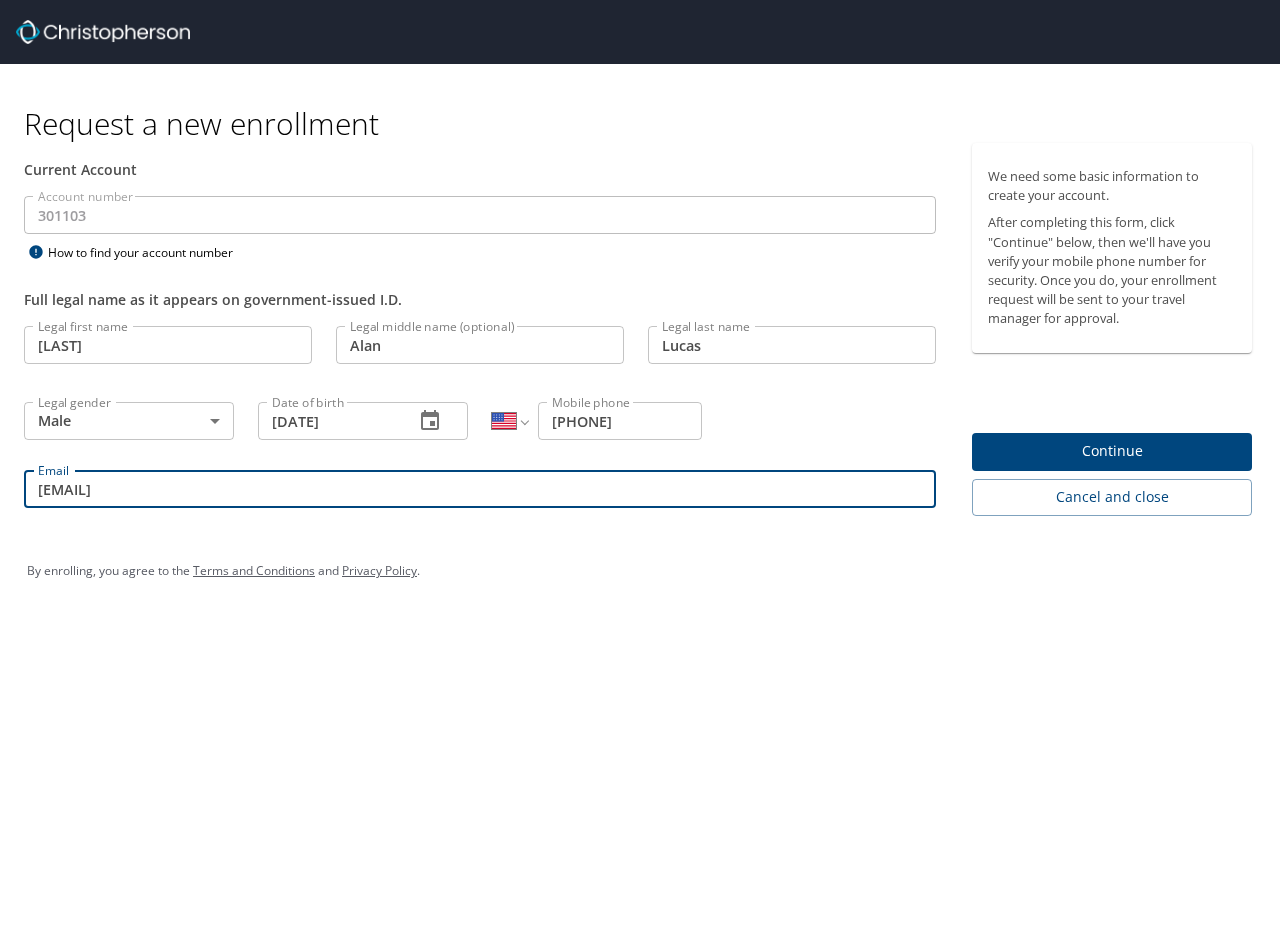 type on "dalucas@agreserves.com" 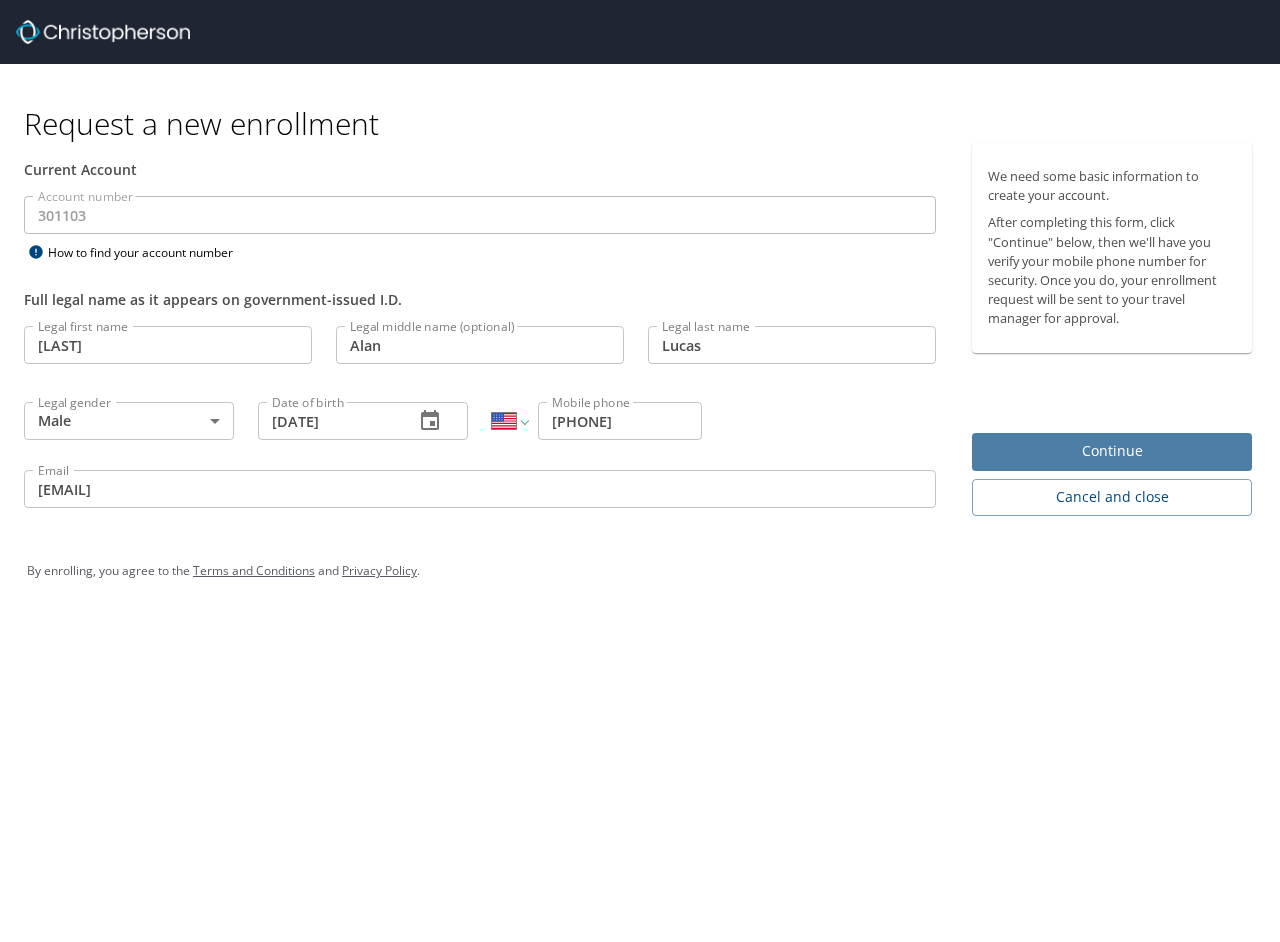 click on "Continue" at bounding box center [1112, 451] 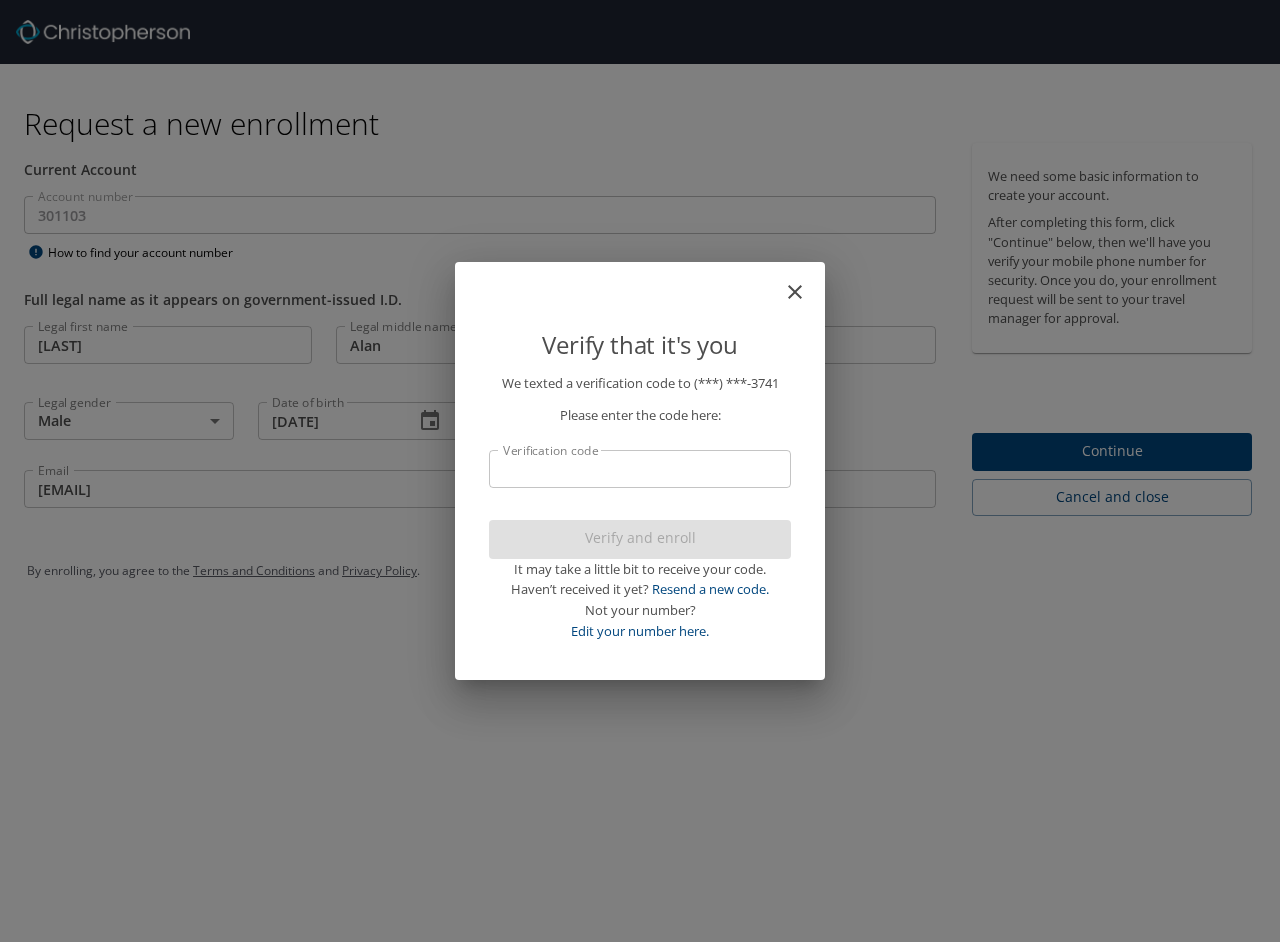 click on "Verification code" at bounding box center (640, 469) 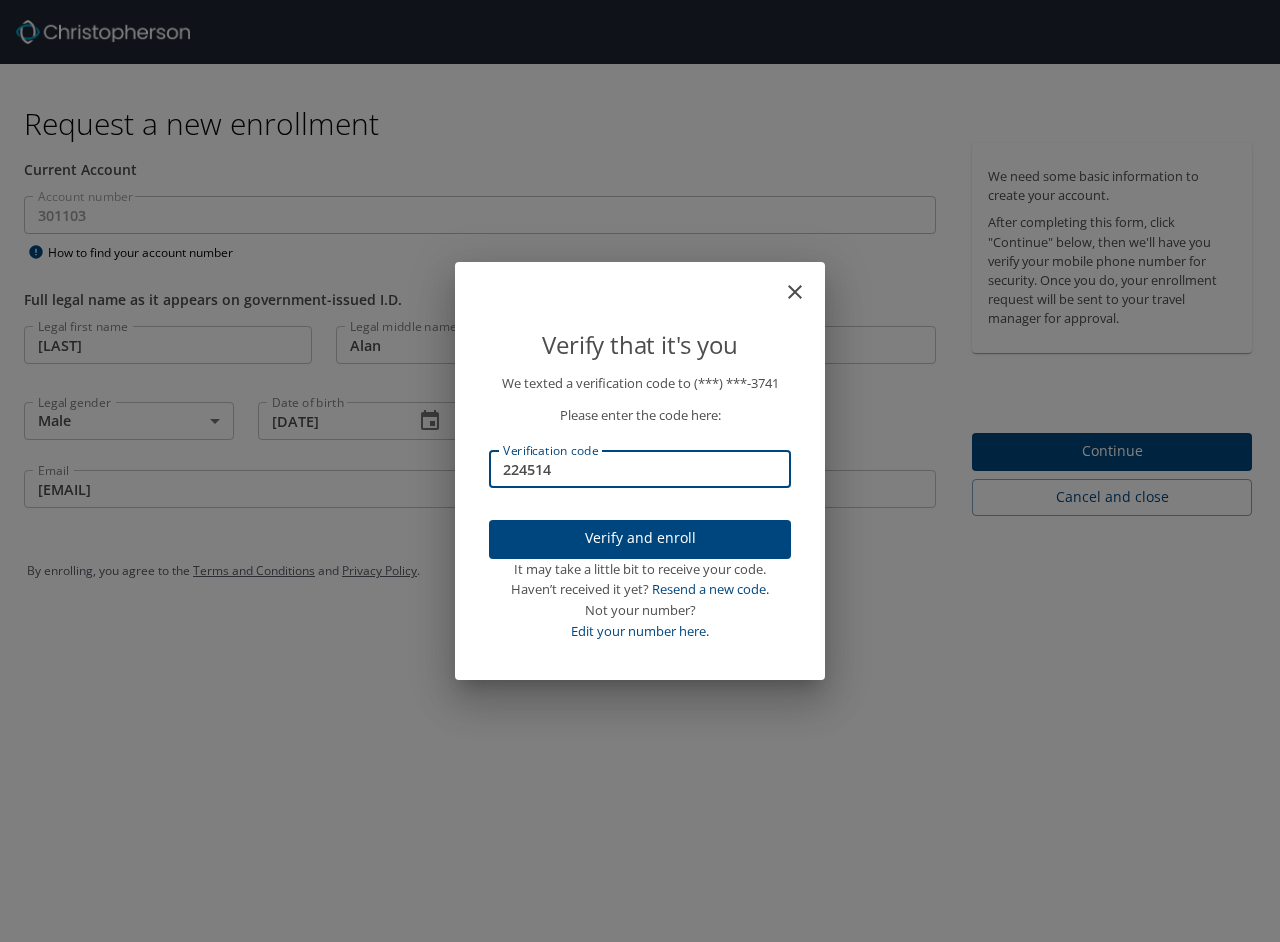 type on "224514" 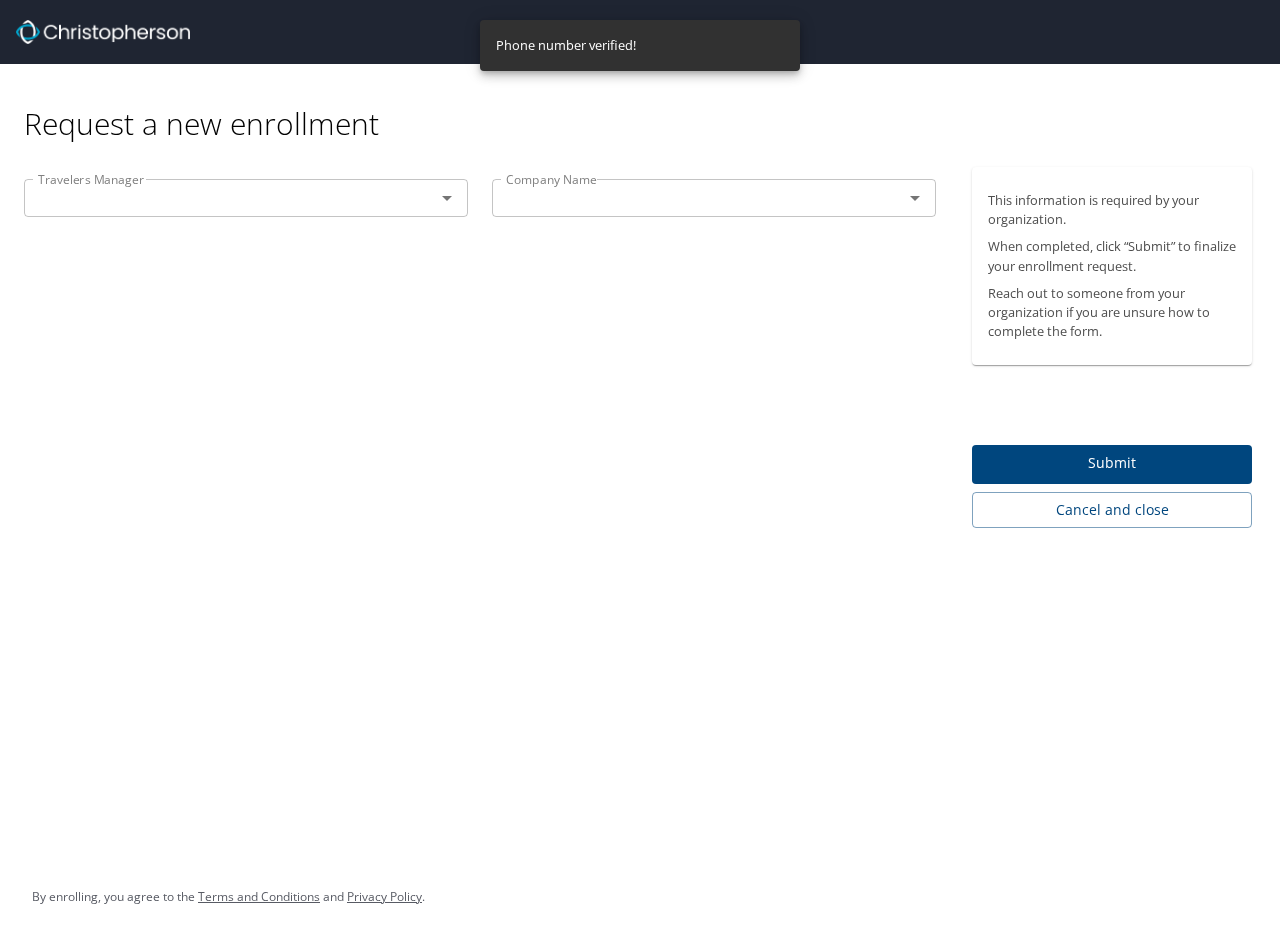 click on "Travelers Manager" at bounding box center [246, 198] 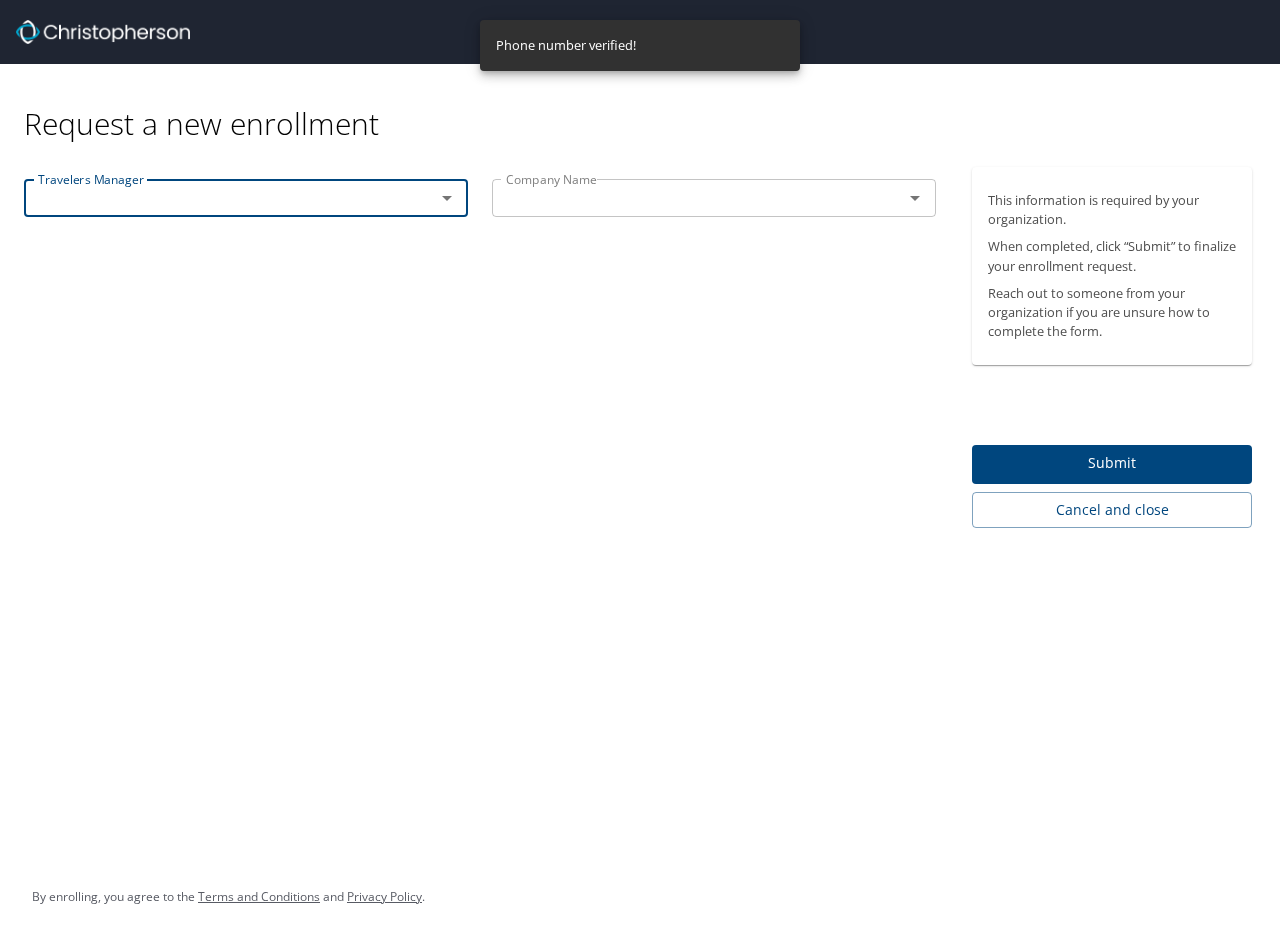 click at bounding box center [216, 198] 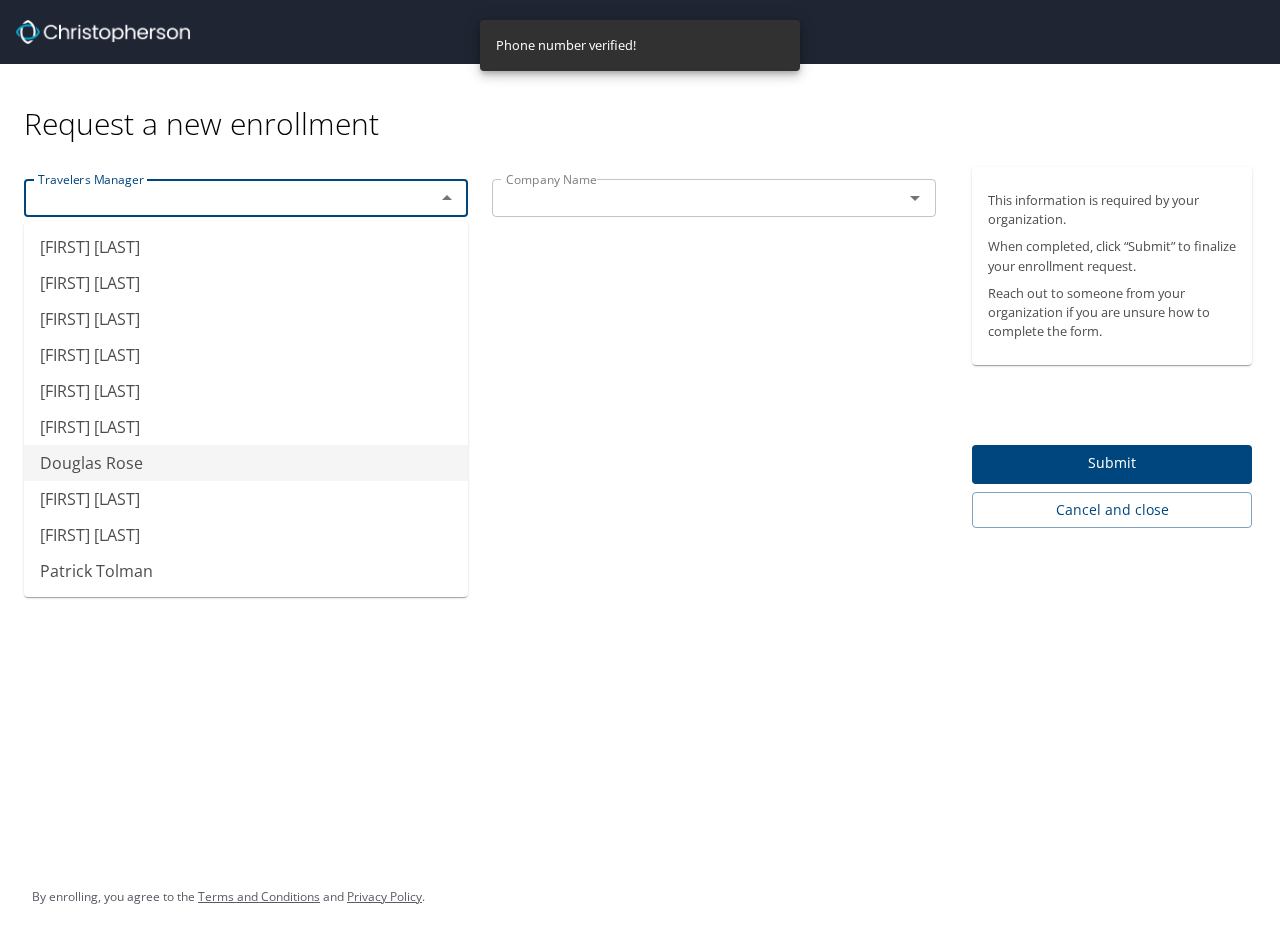 click on "Douglas Rose" at bounding box center [246, 463] 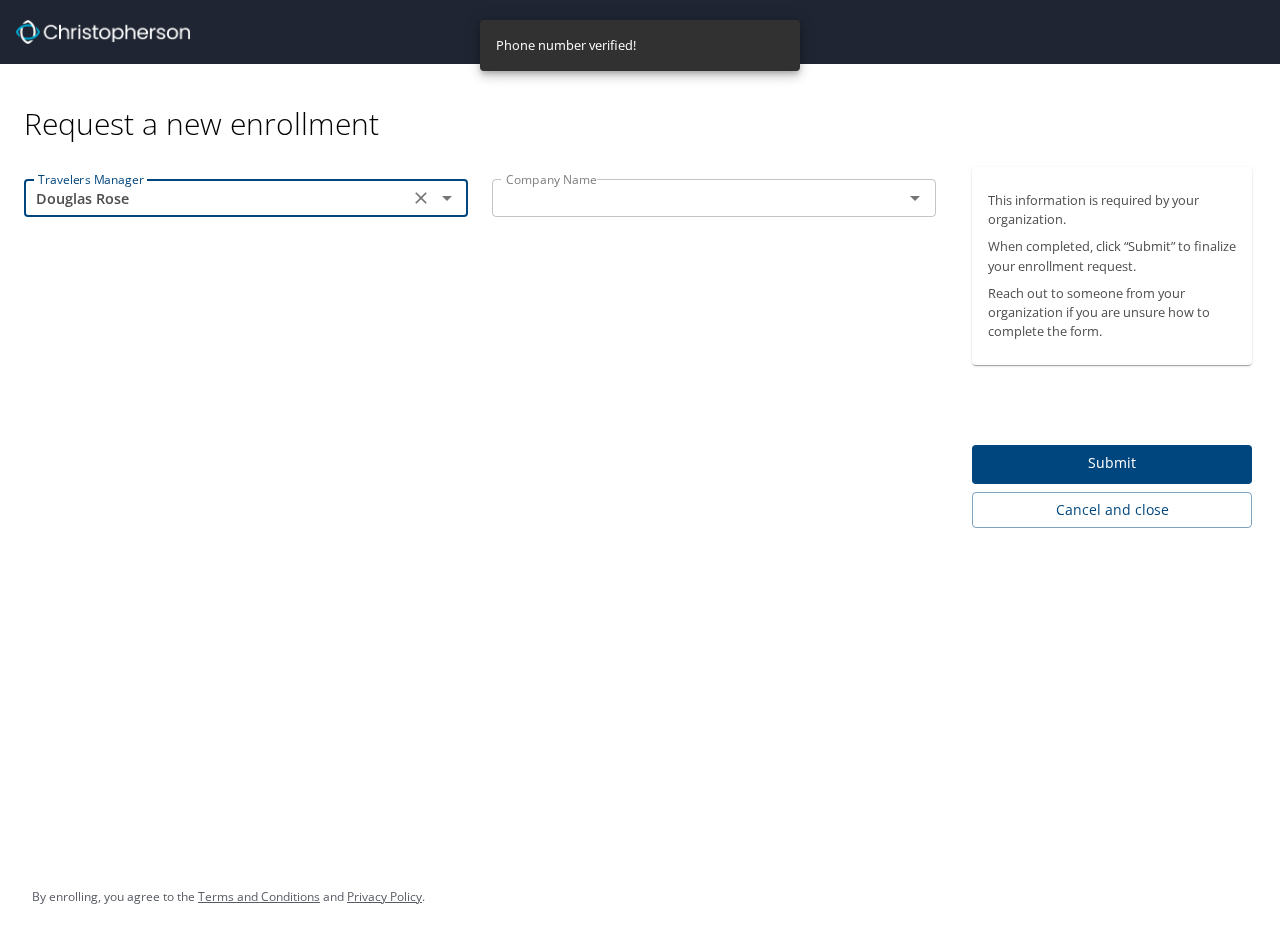 click at bounding box center (684, 198) 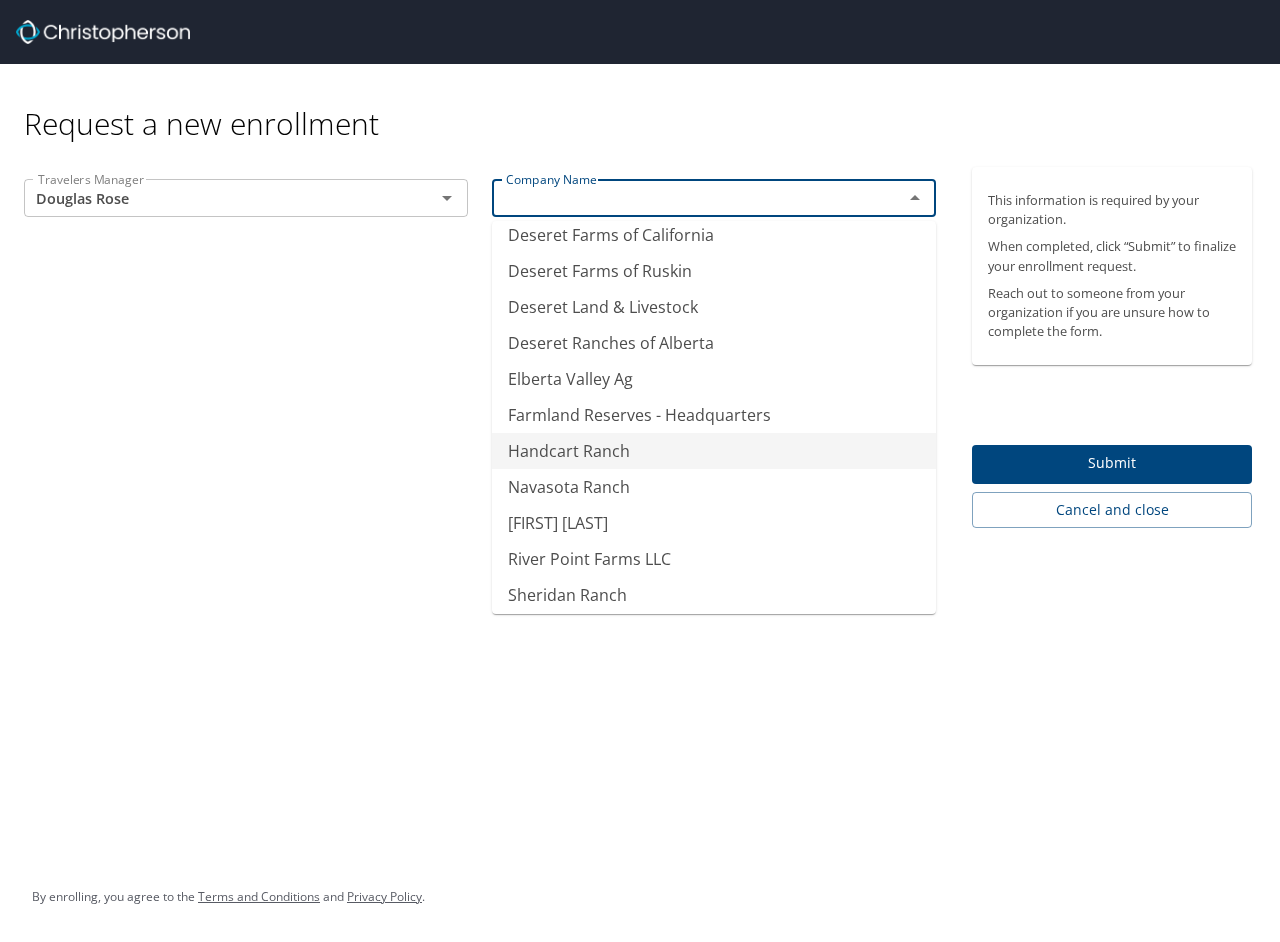 scroll, scrollTop: 400, scrollLeft: 0, axis: vertical 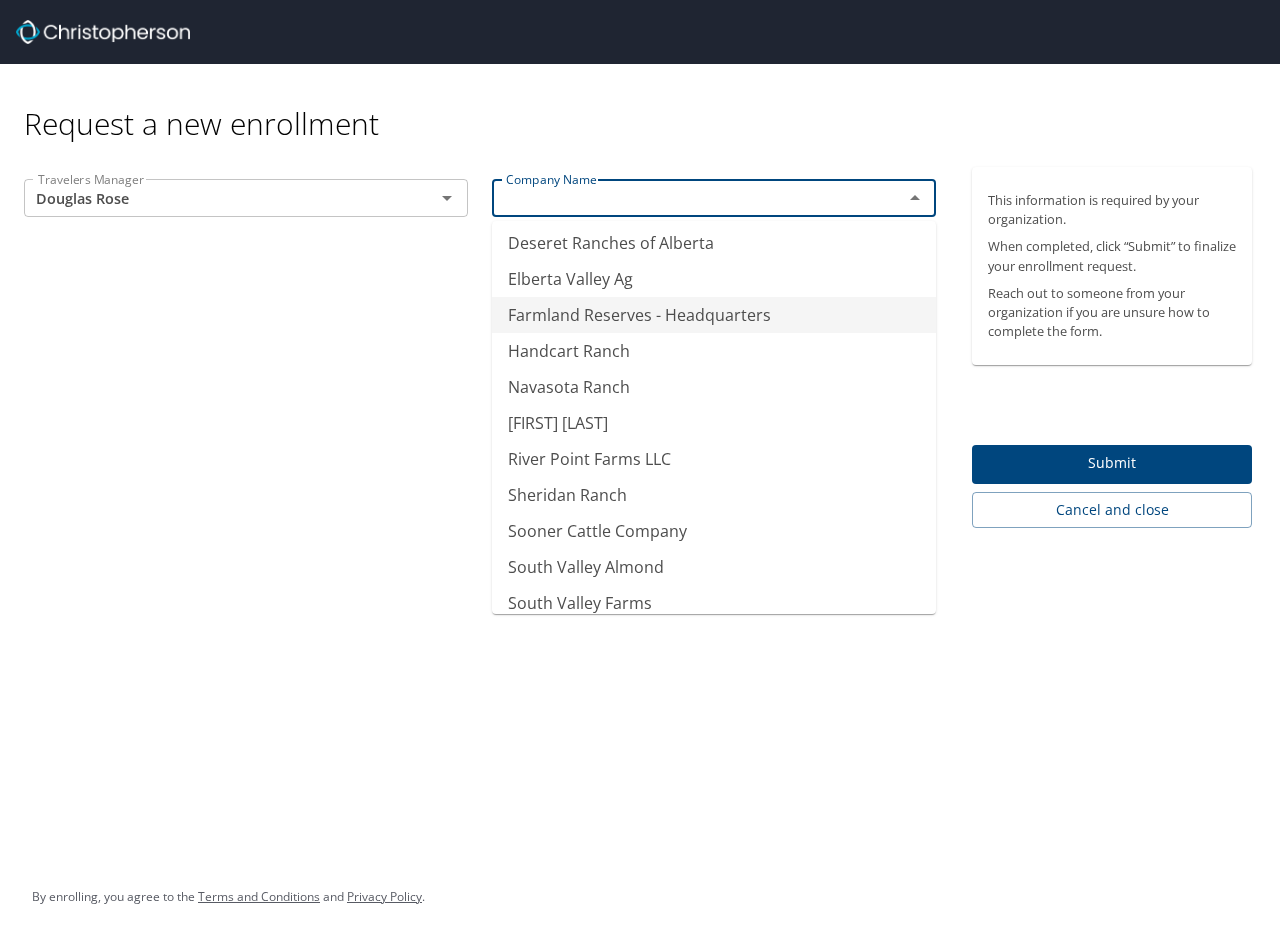 click on "Farmland Reserves - Headquarters" at bounding box center [714, 315] 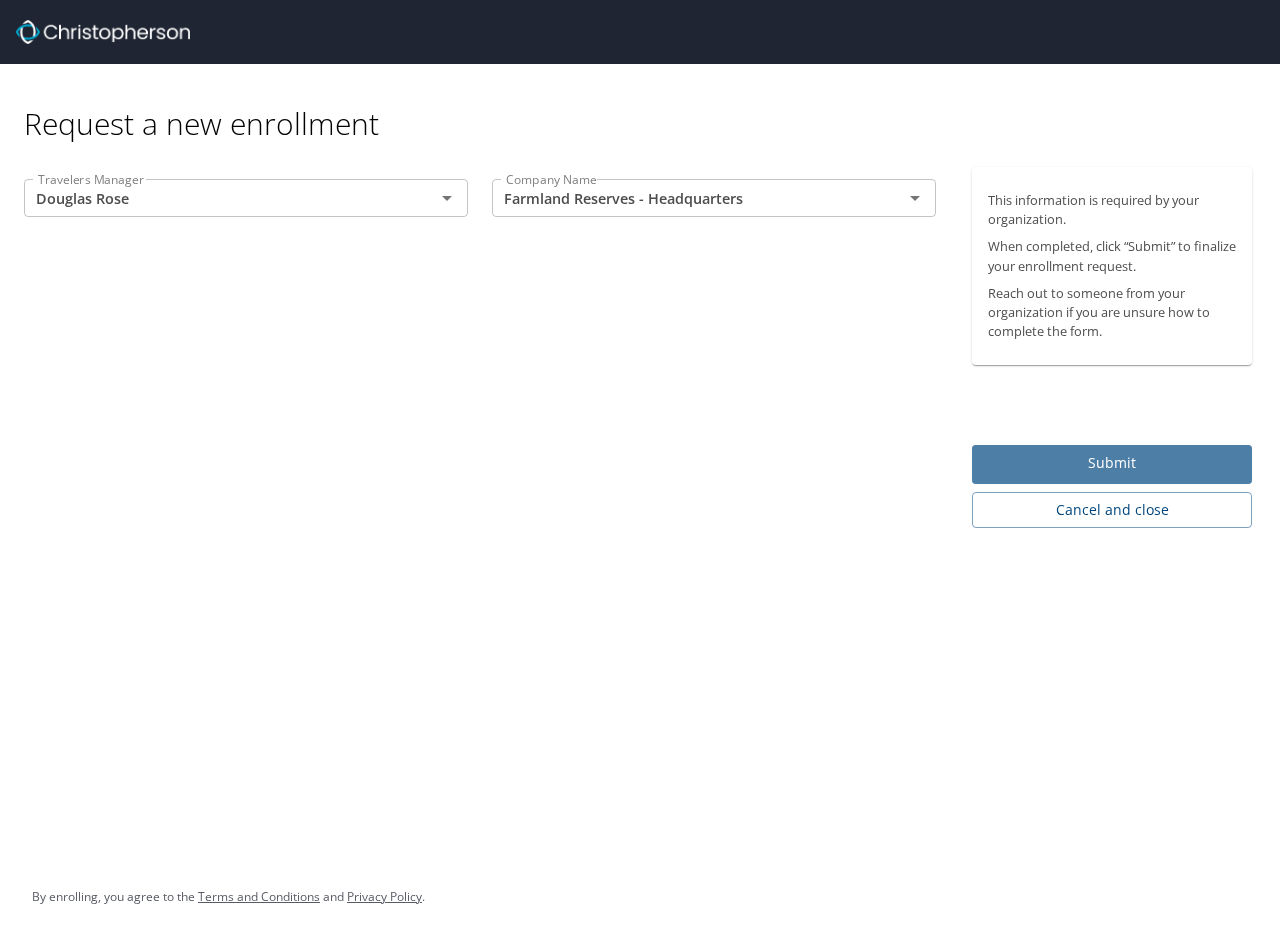 click on "Submit" at bounding box center [1112, 463] 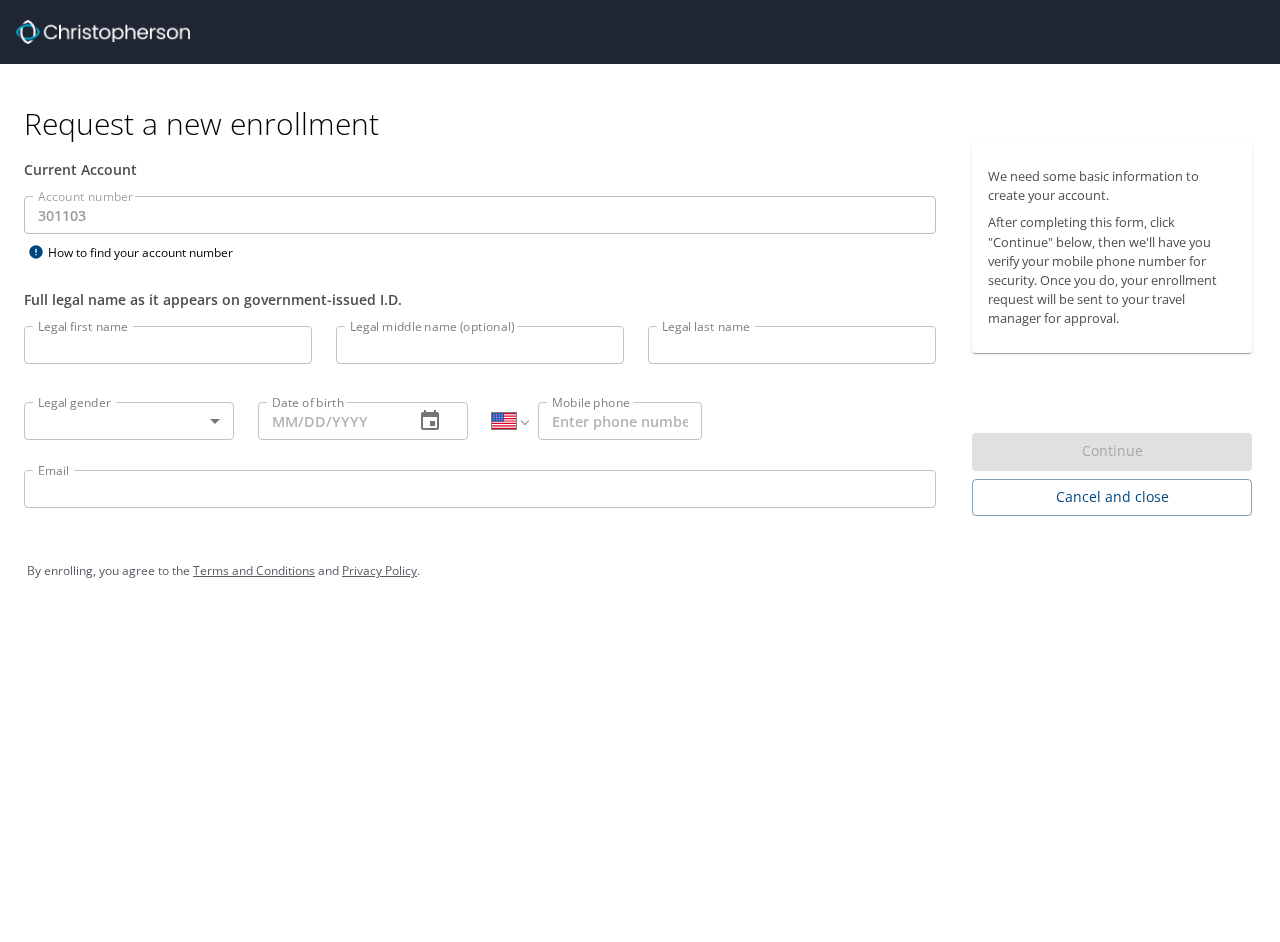 select on "US" 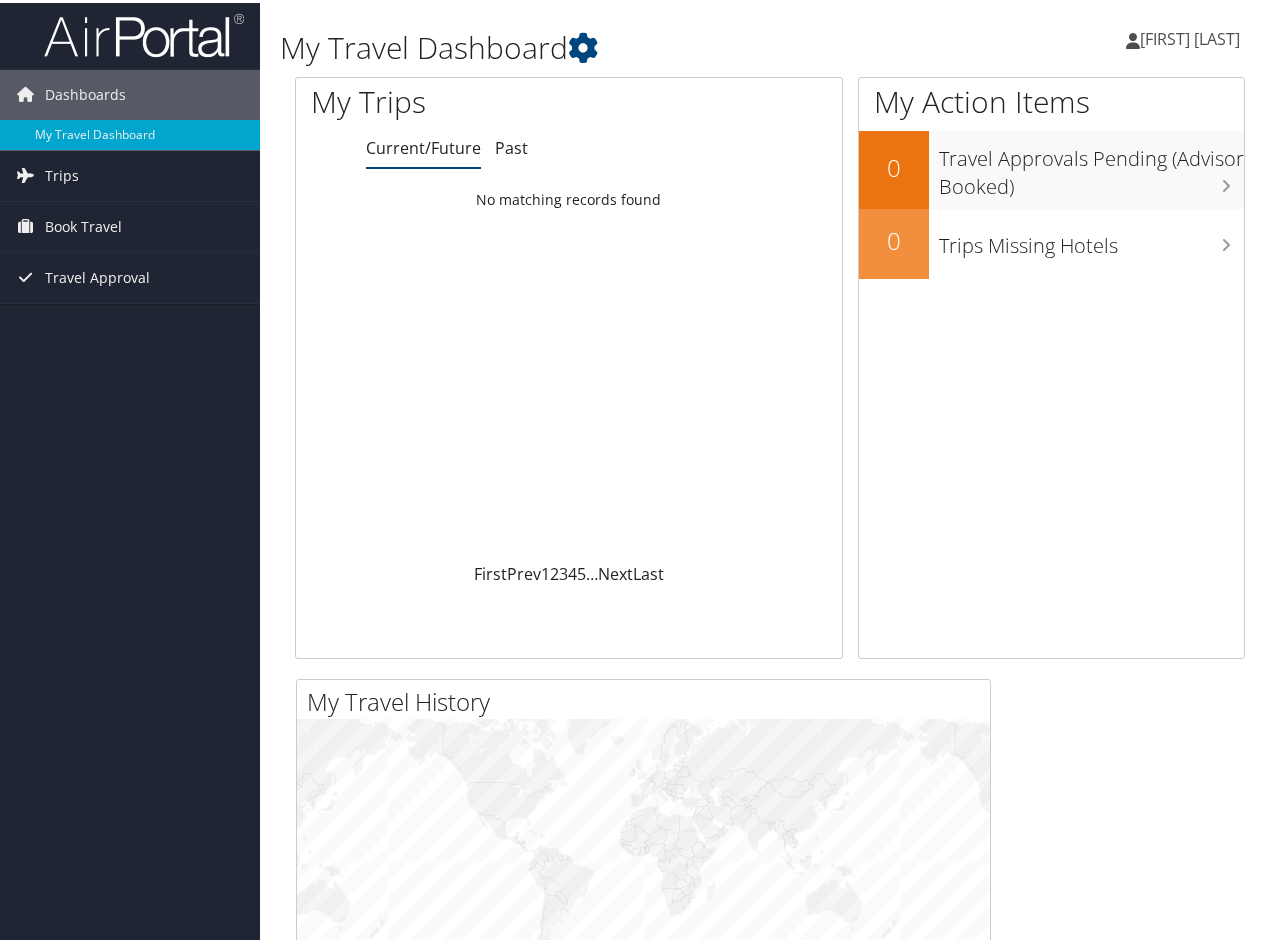 scroll, scrollTop: 0, scrollLeft: 0, axis: both 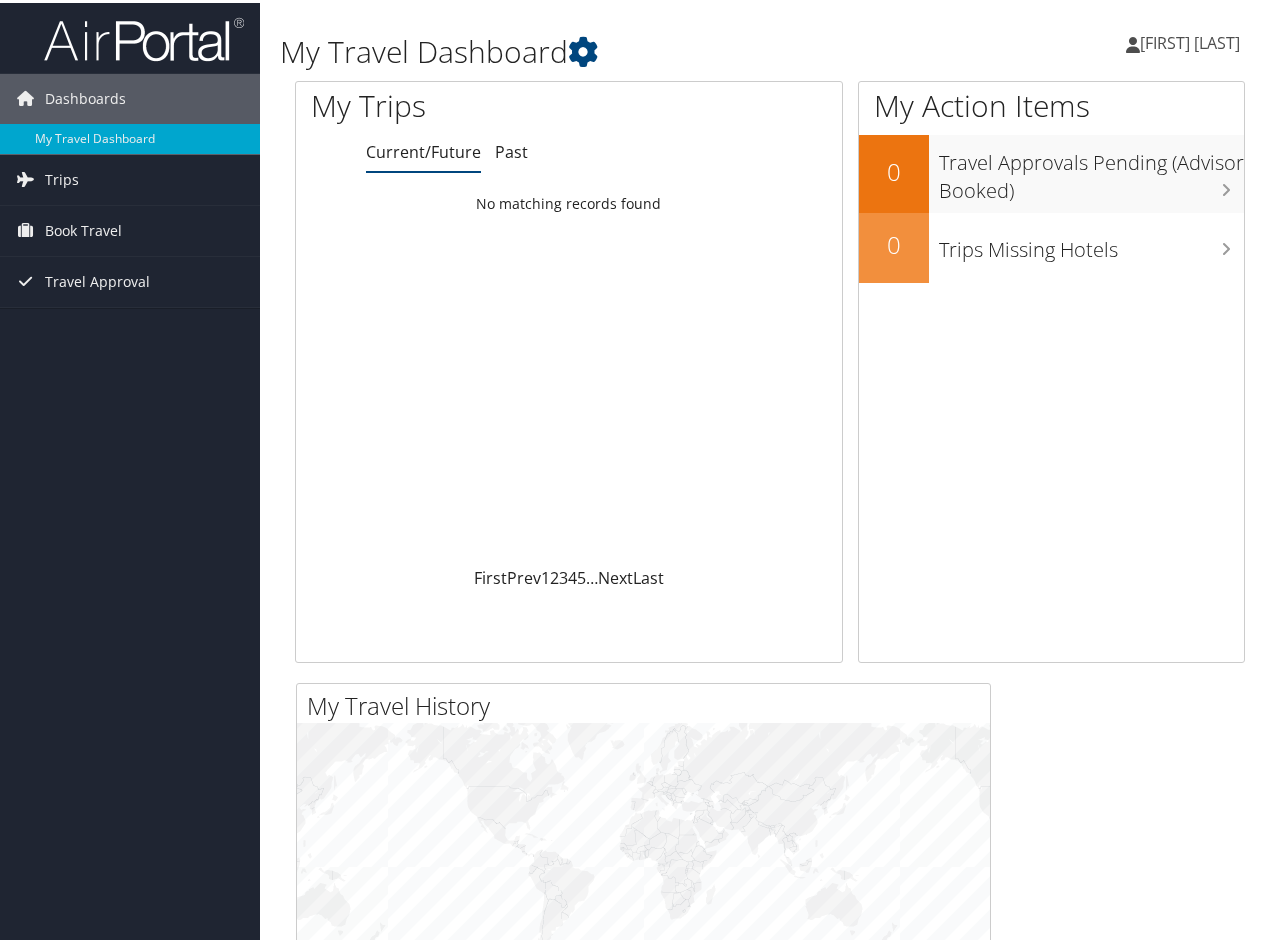 click on "[FIRST] [LAST]" at bounding box center [1190, 40] 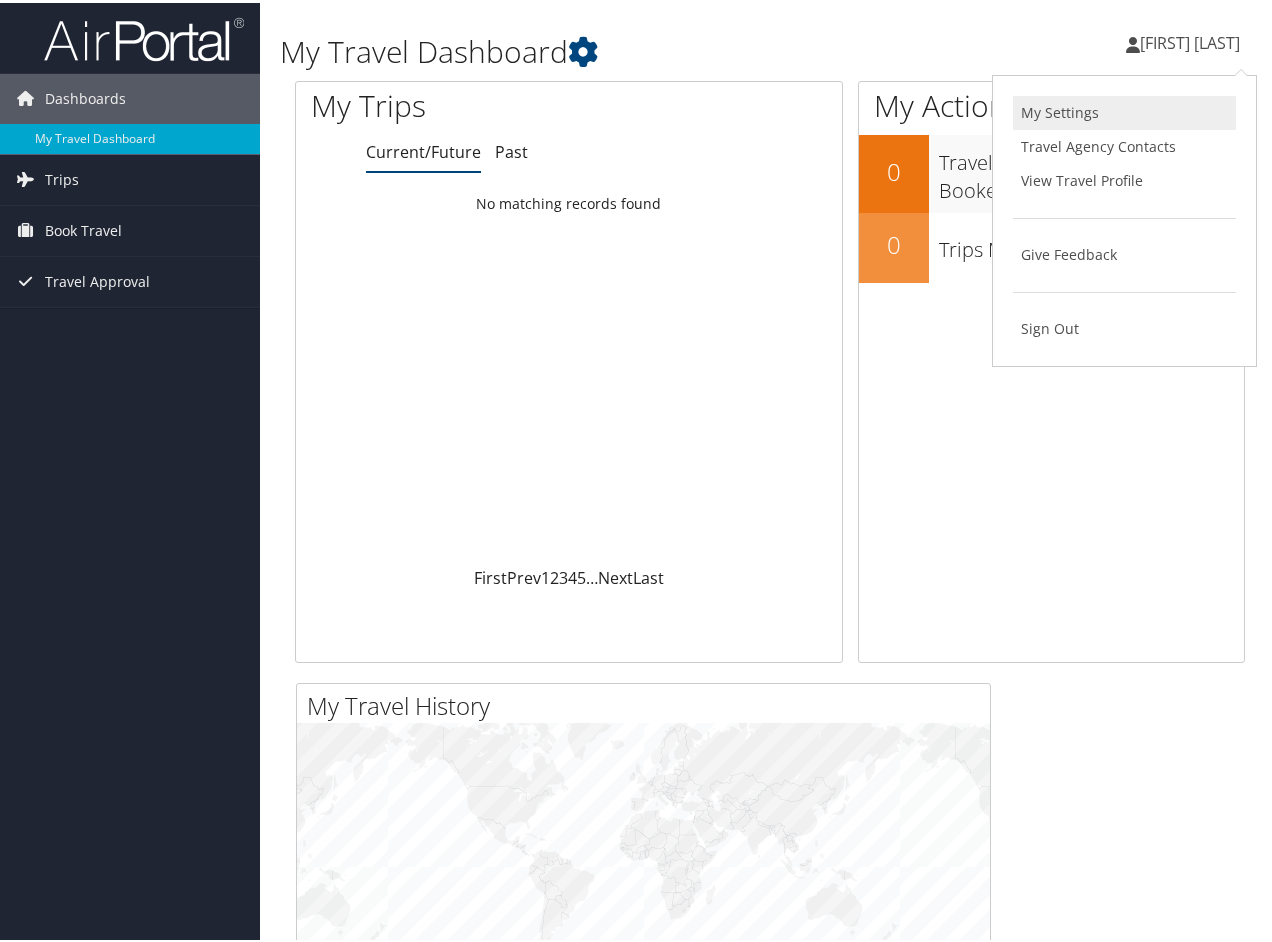 click on "My Settings" at bounding box center [1124, 110] 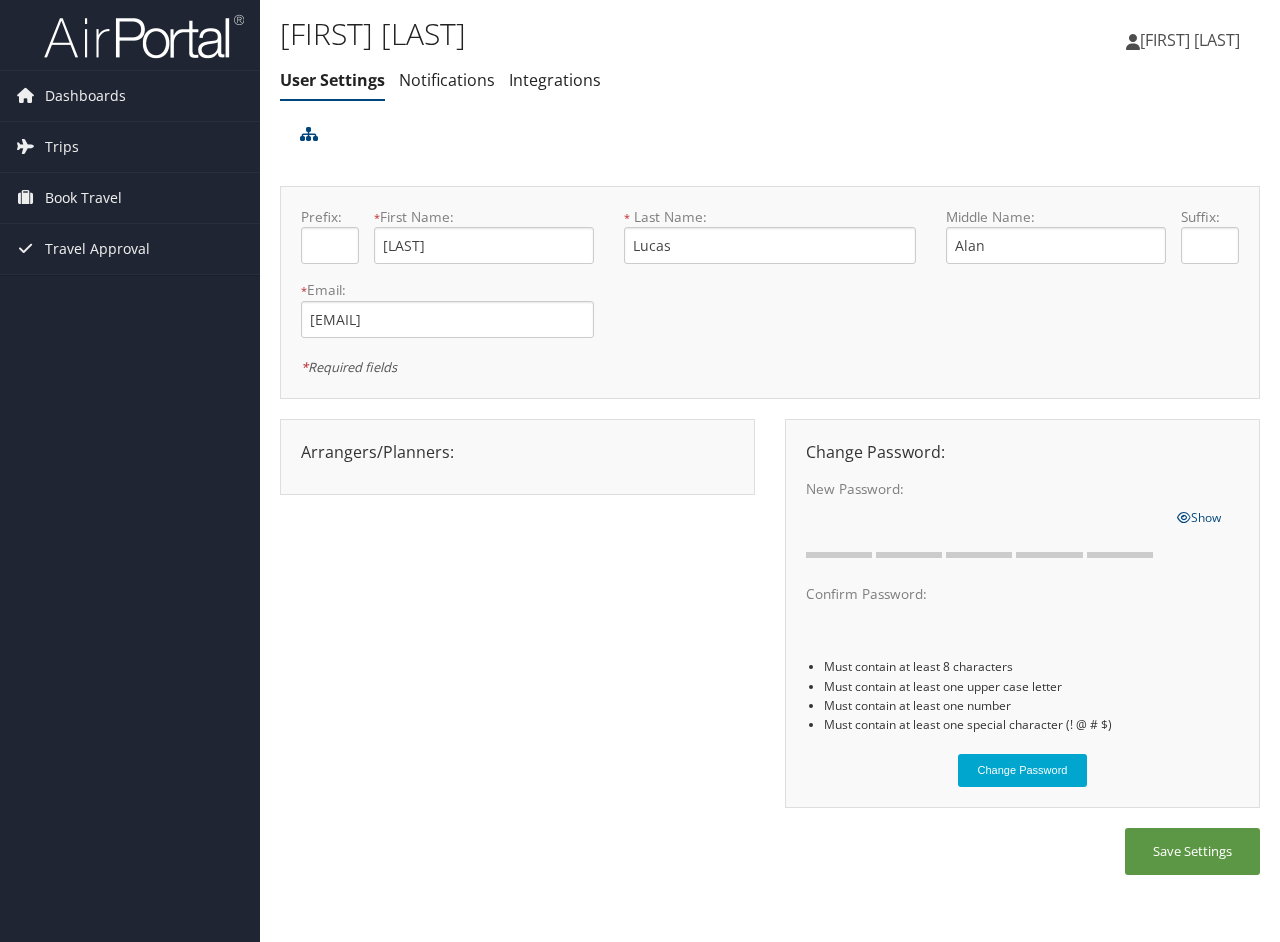 scroll, scrollTop: 0, scrollLeft: 0, axis: both 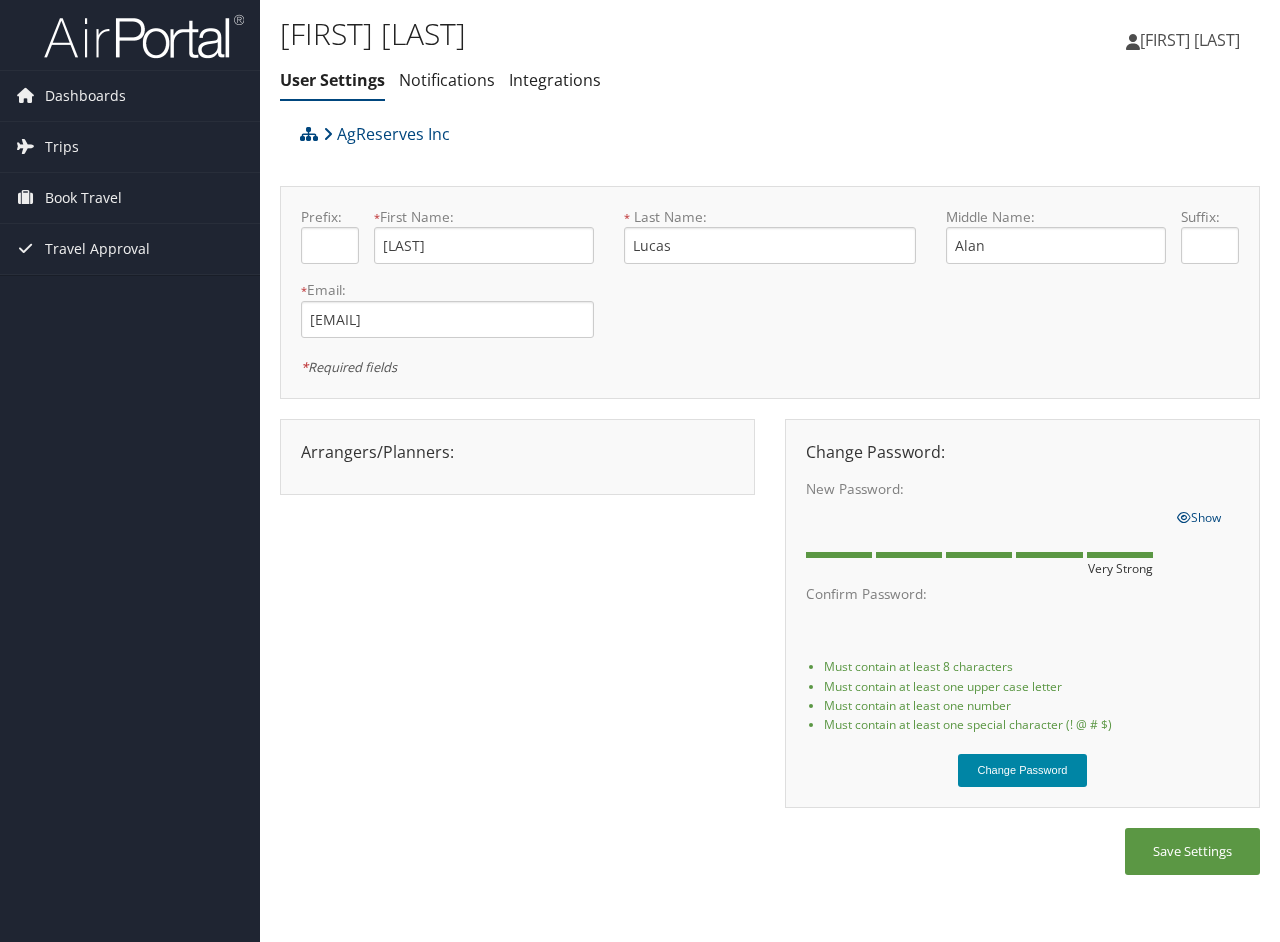 click on "Change Password" at bounding box center (1023, 770) 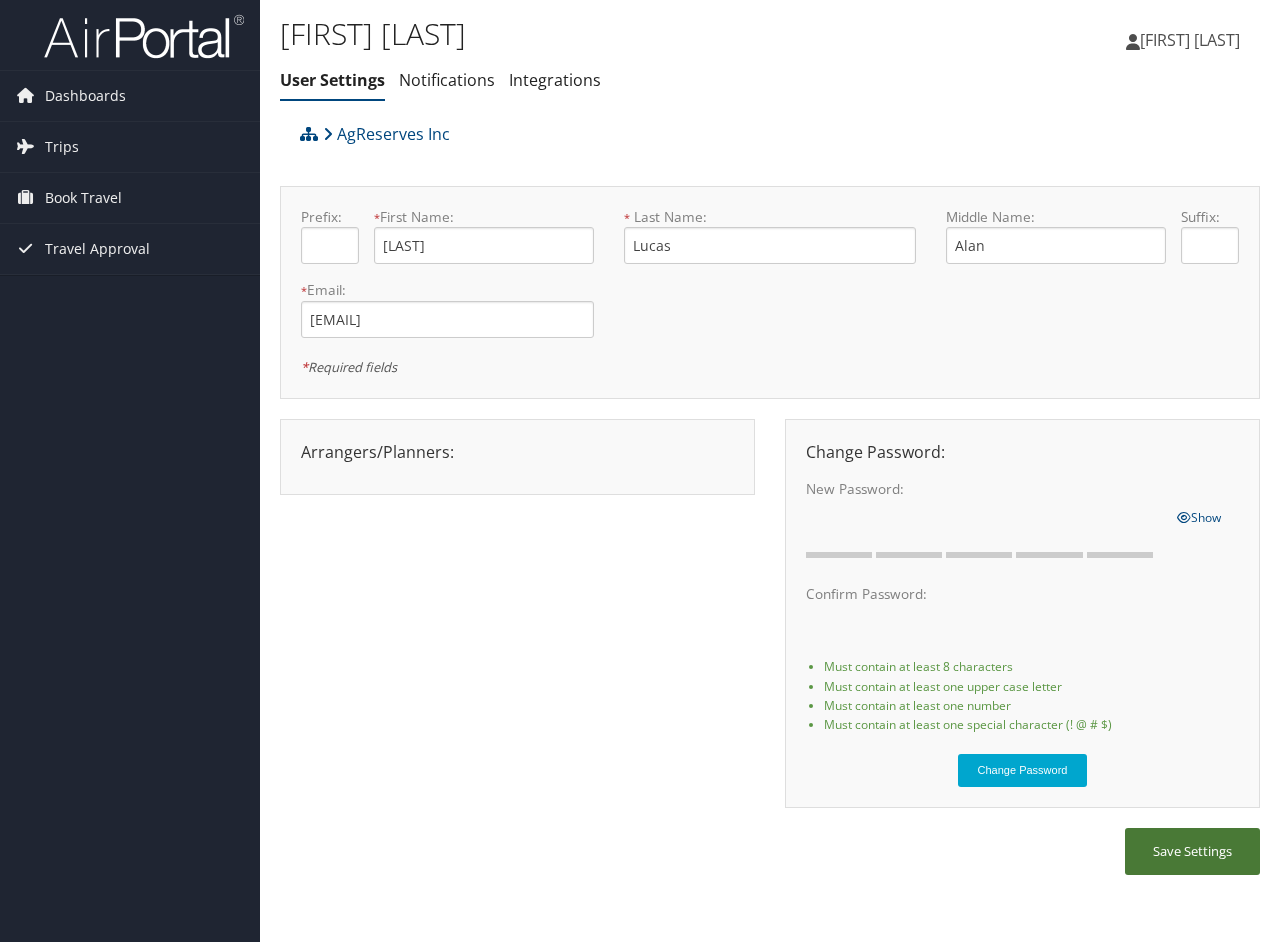 click on "Save Settings" at bounding box center [1192, 851] 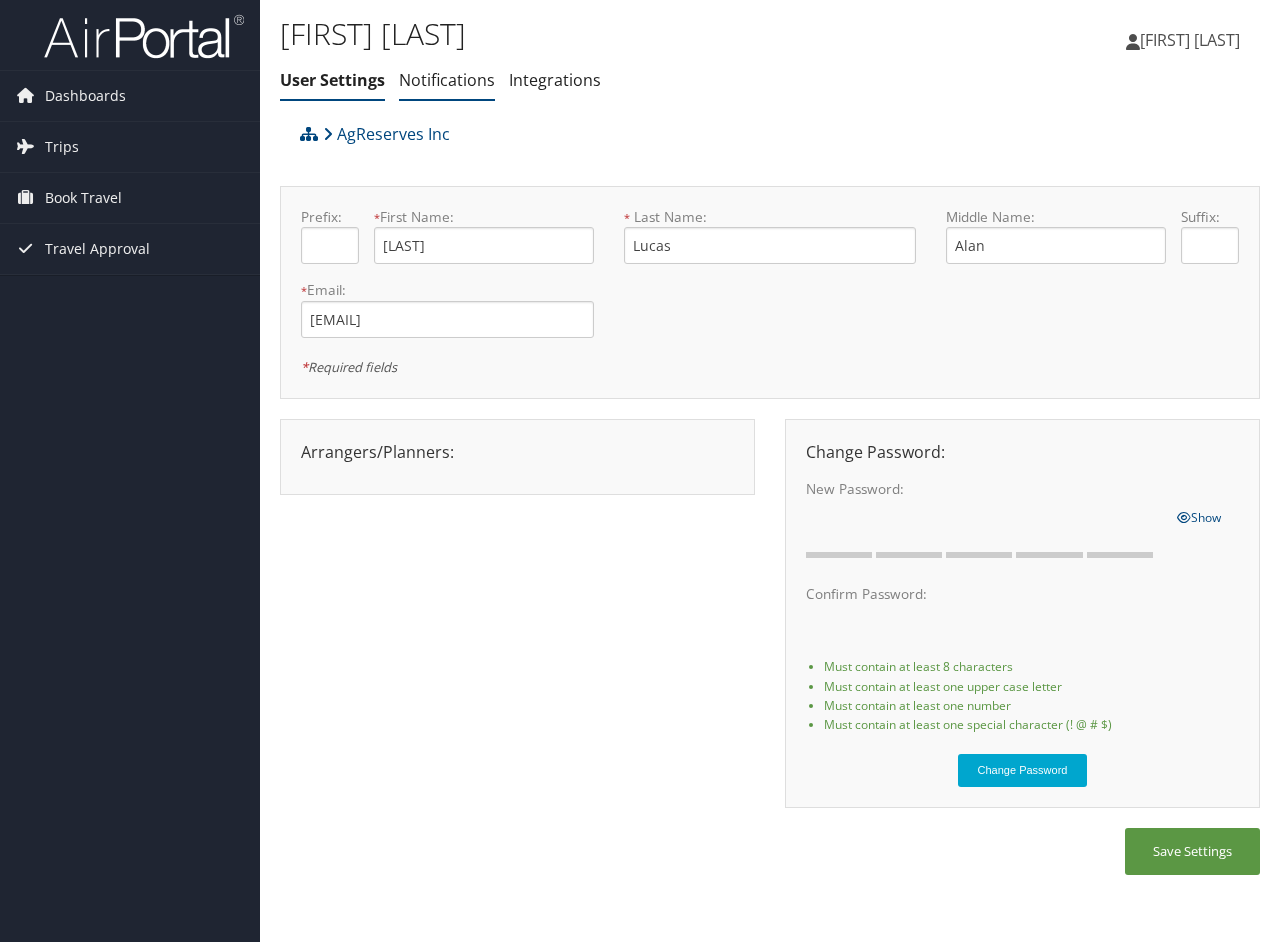 click on "Notifications" at bounding box center [447, 80] 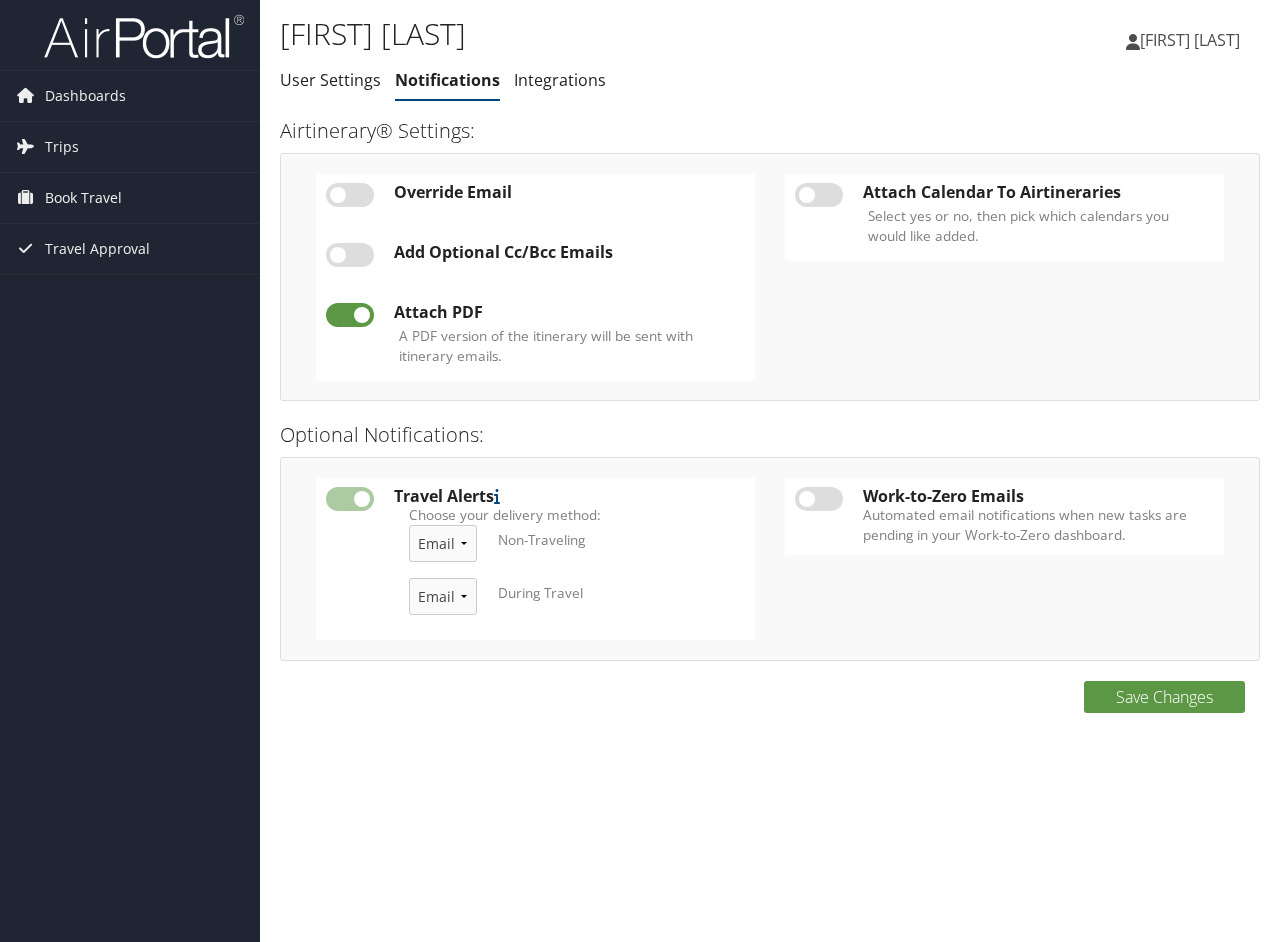 scroll, scrollTop: 0, scrollLeft: 0, axis: both 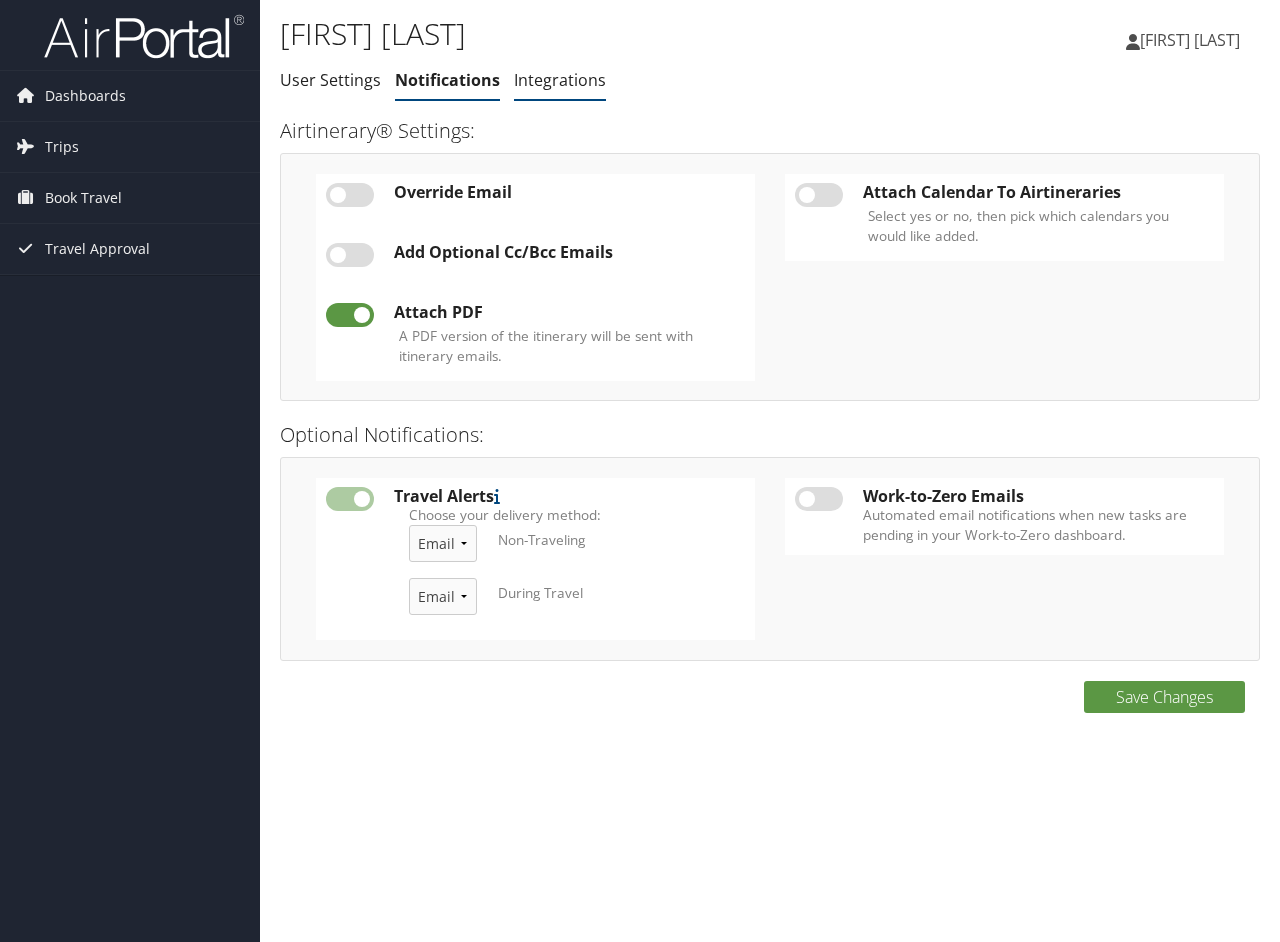 click on "Integrations" at bounding box center [560, 80] 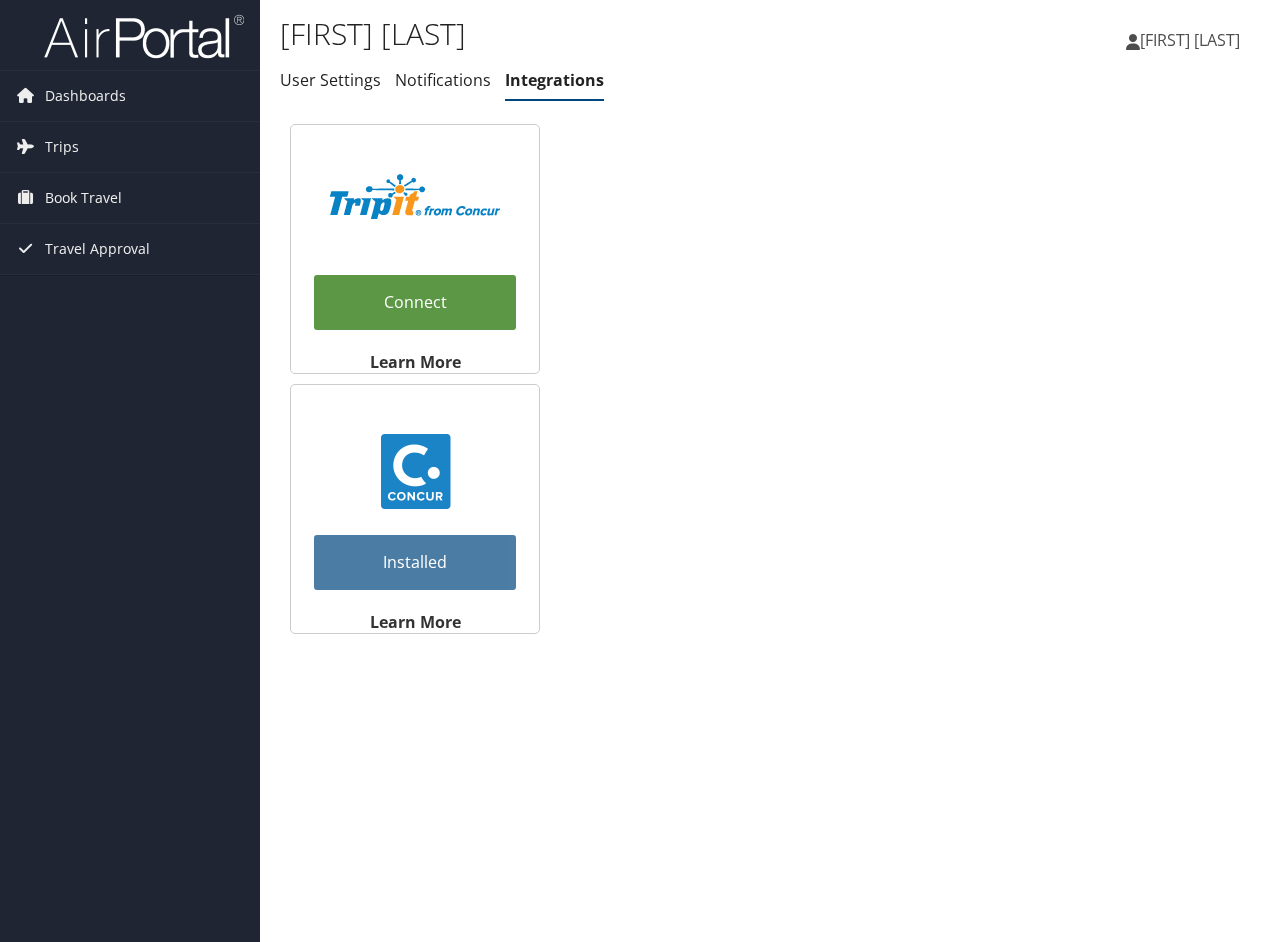 scroll, scrollTop: 0, scrollLeft: 0, axis: both 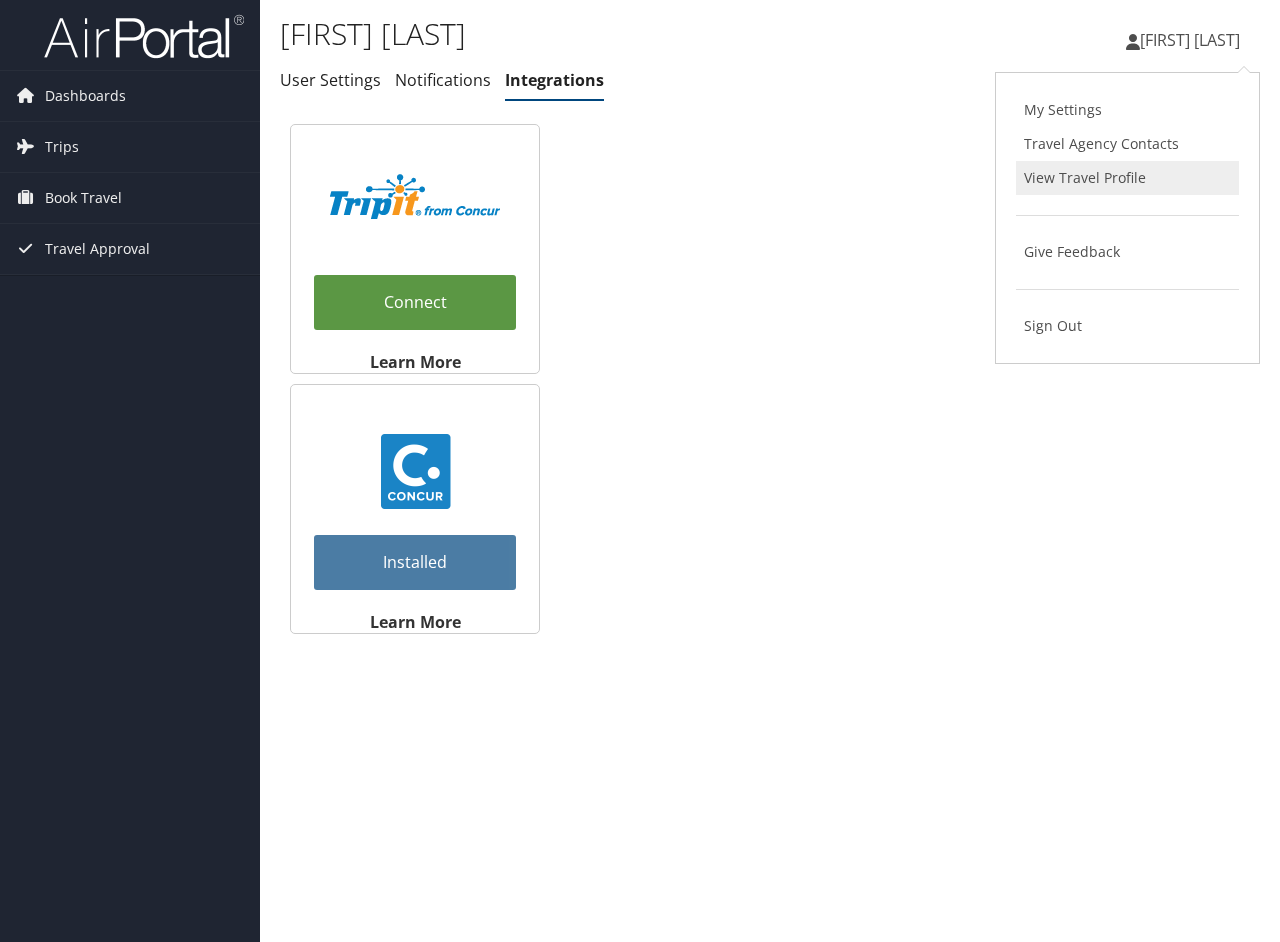 click on "View Travel Profile" at bounding box center (1127, 178) 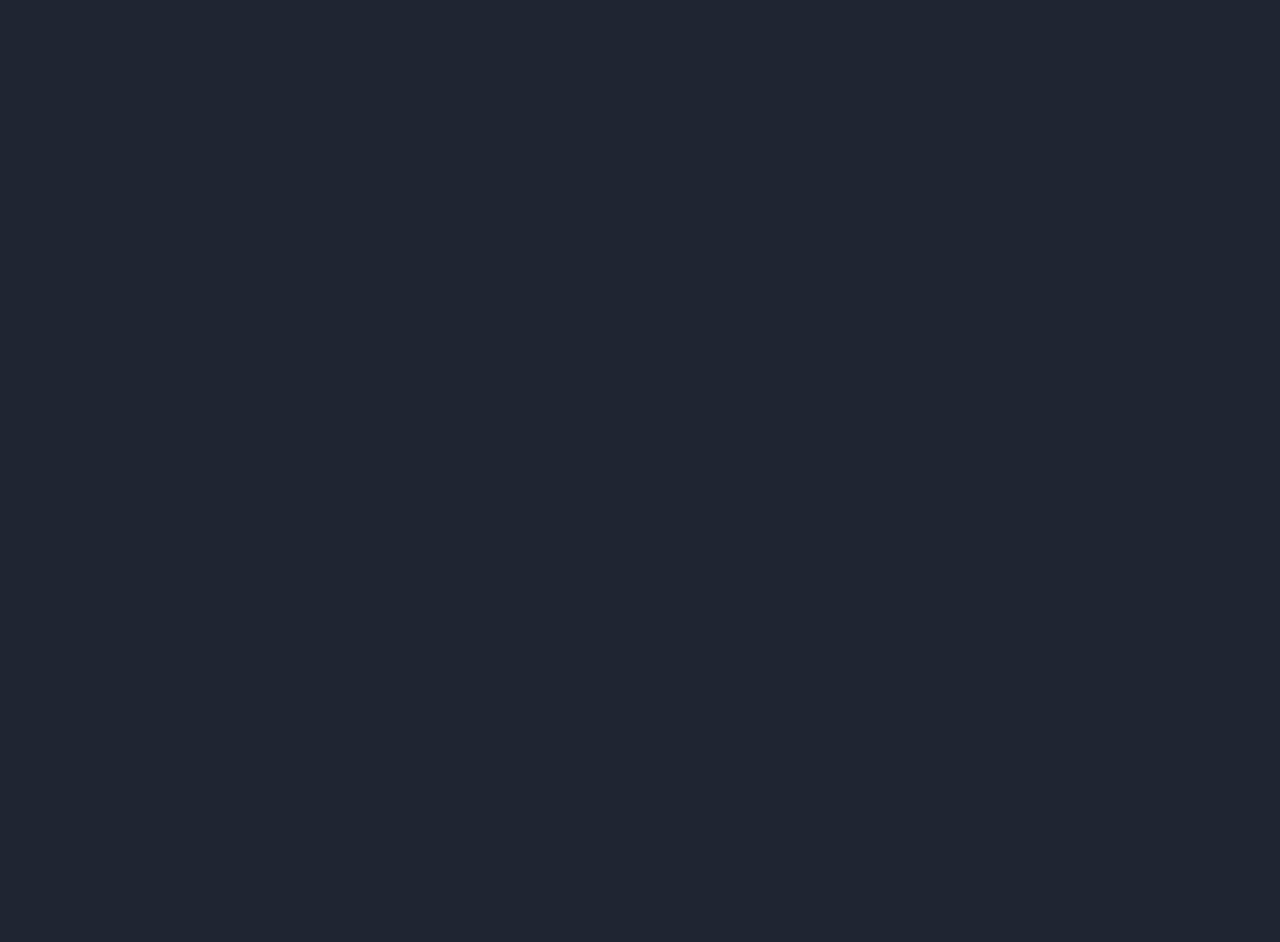 scroll, scrollTop: 0, scrollLeft: 0, axis: both 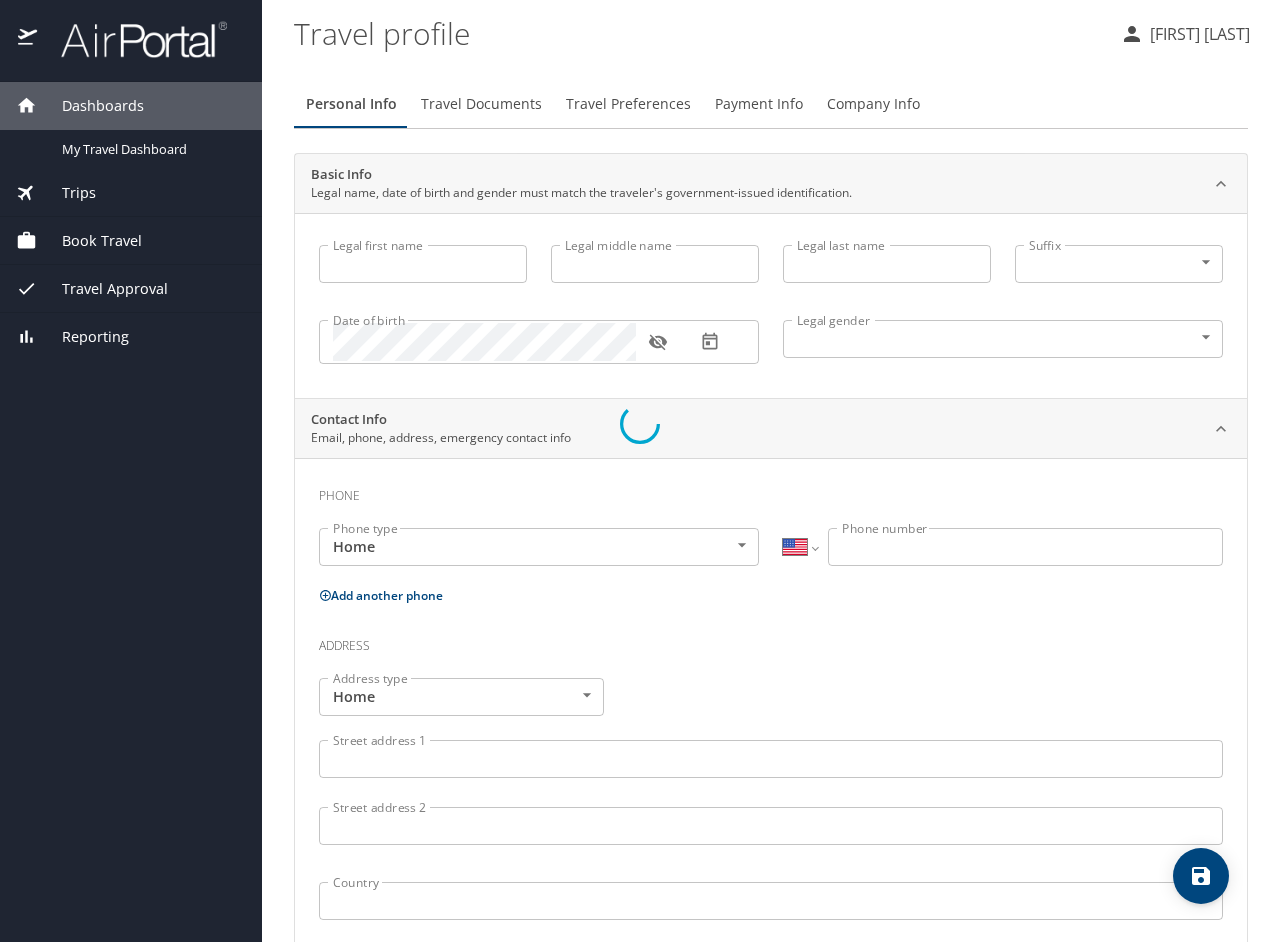 type on "[LAST]" 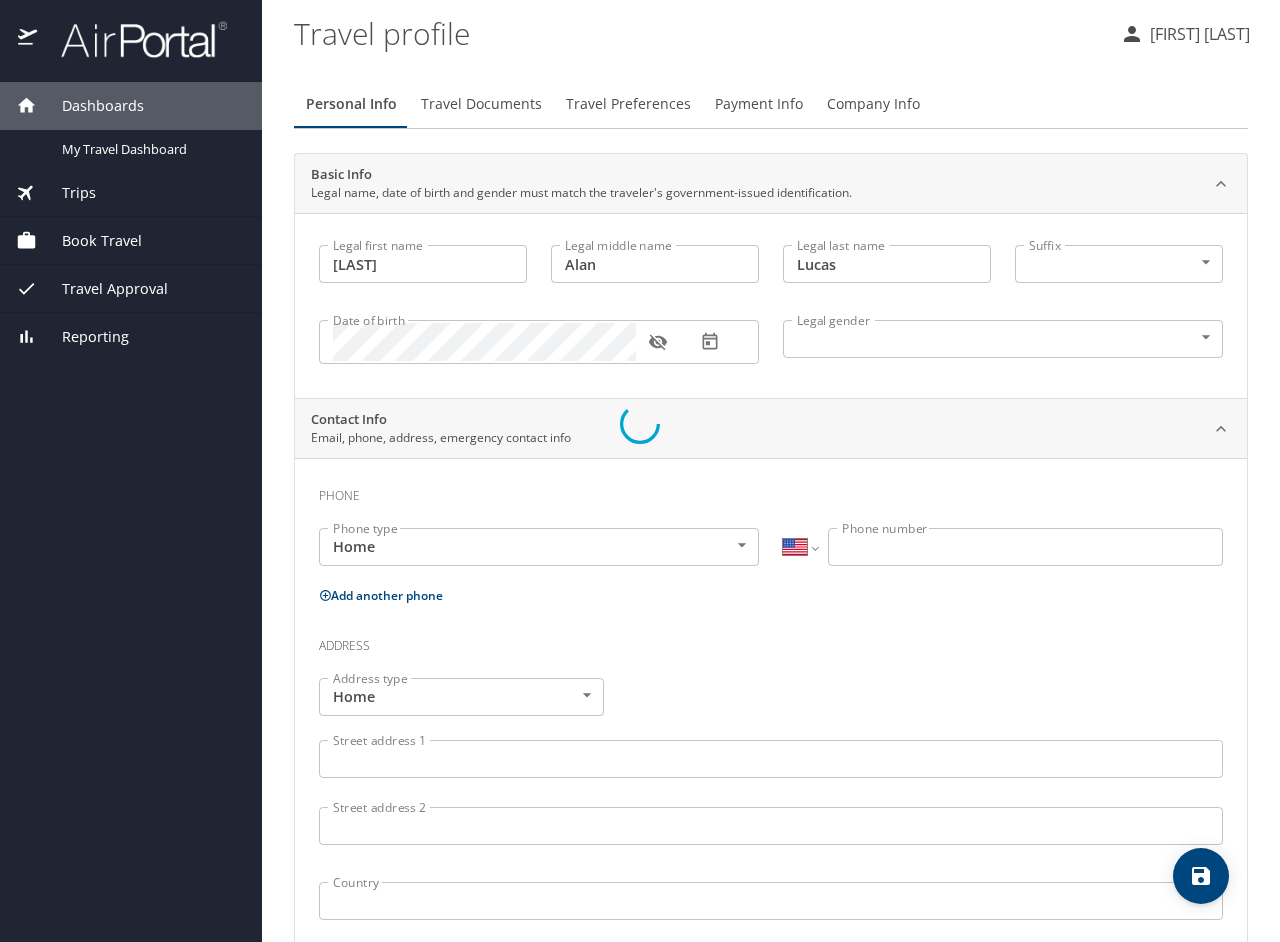 select on "US" 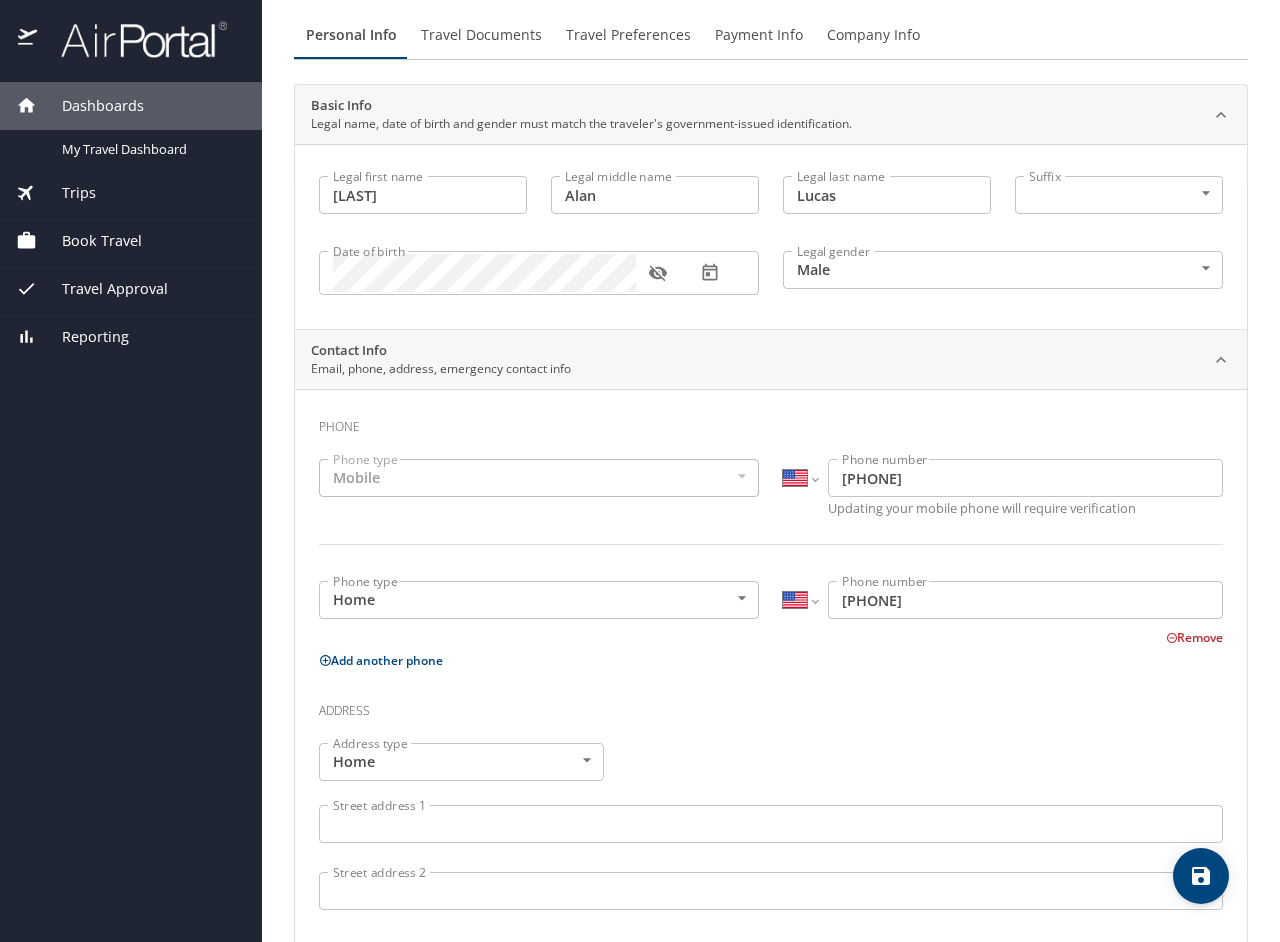 scroll, scrollTop: 100, scrollLeft: 0, axis: vertical 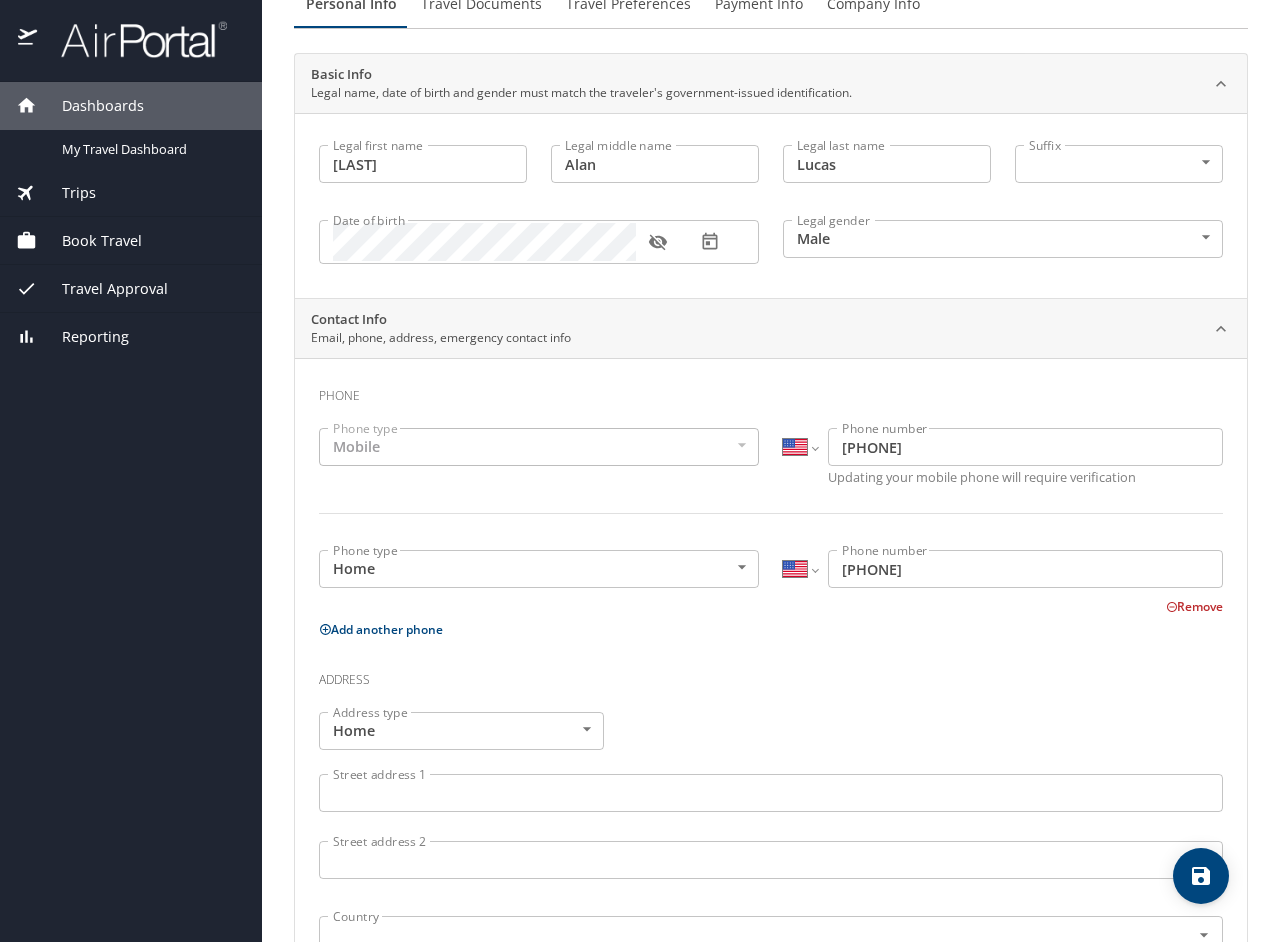 click on "Mobile" at bounding box center (539, 447) 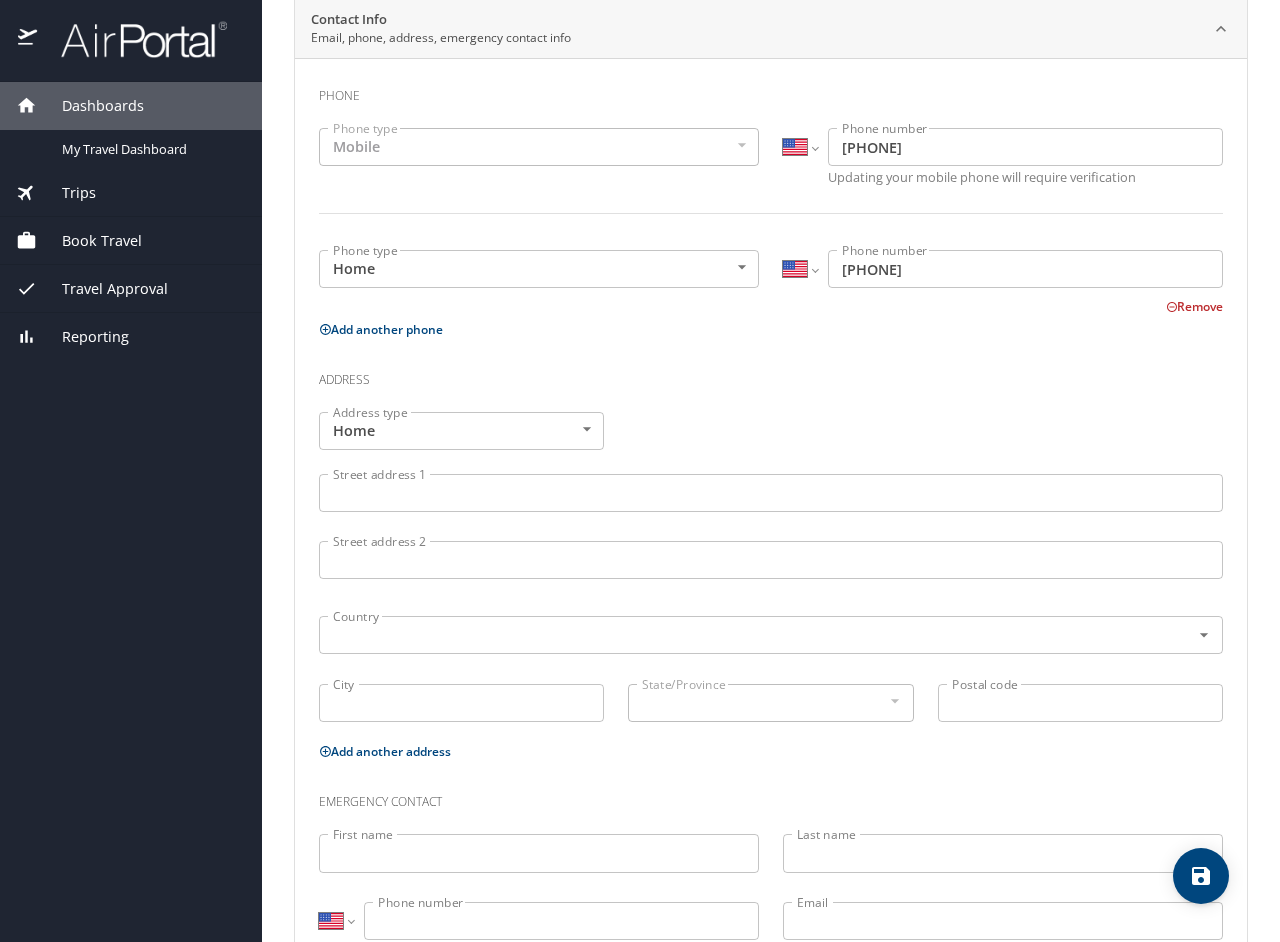 scroll, scrollTop: 100, scrollLeft: 0, axis: vertical 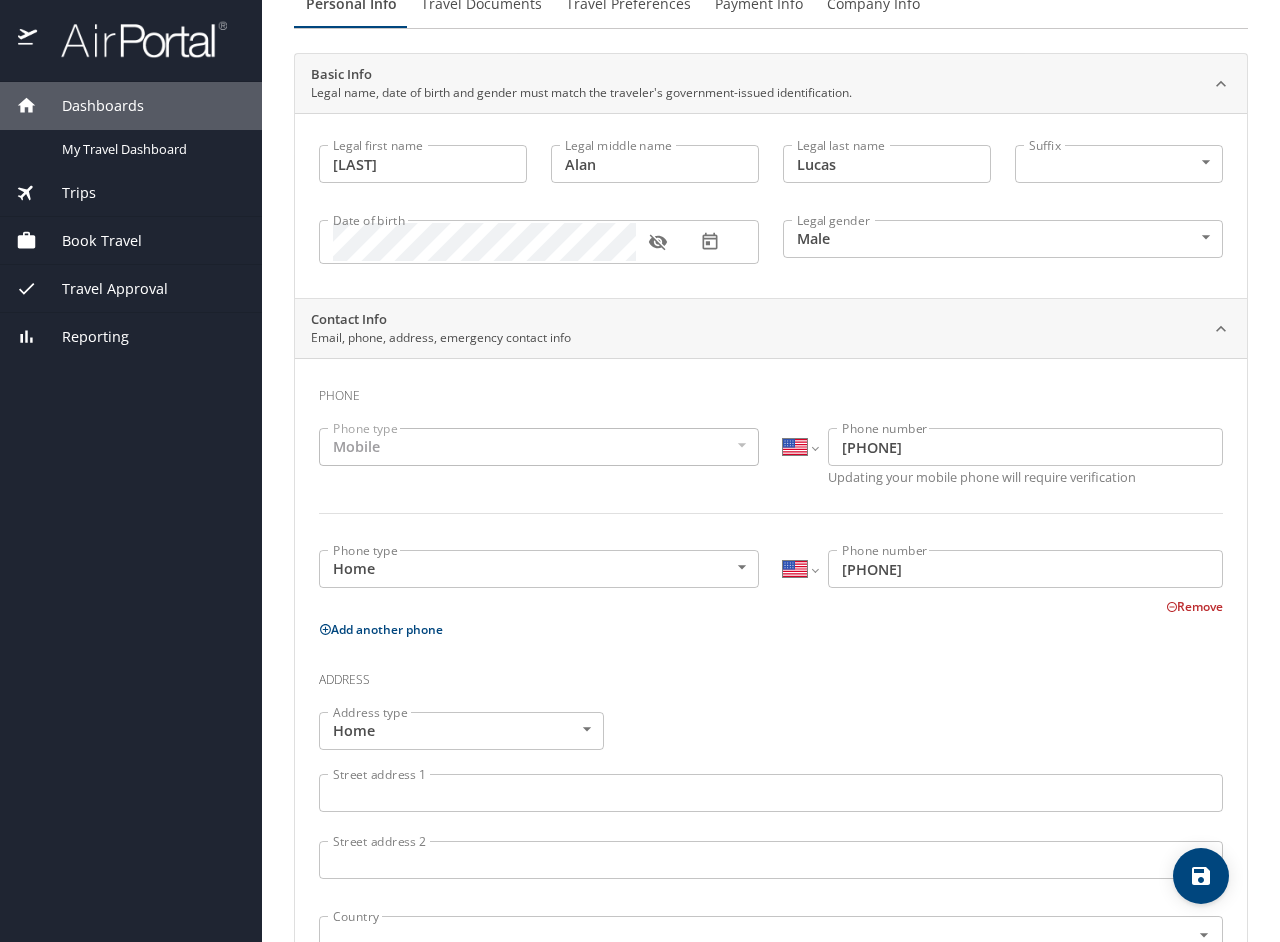 click on "Mobile" at bounding box center (539, 447) 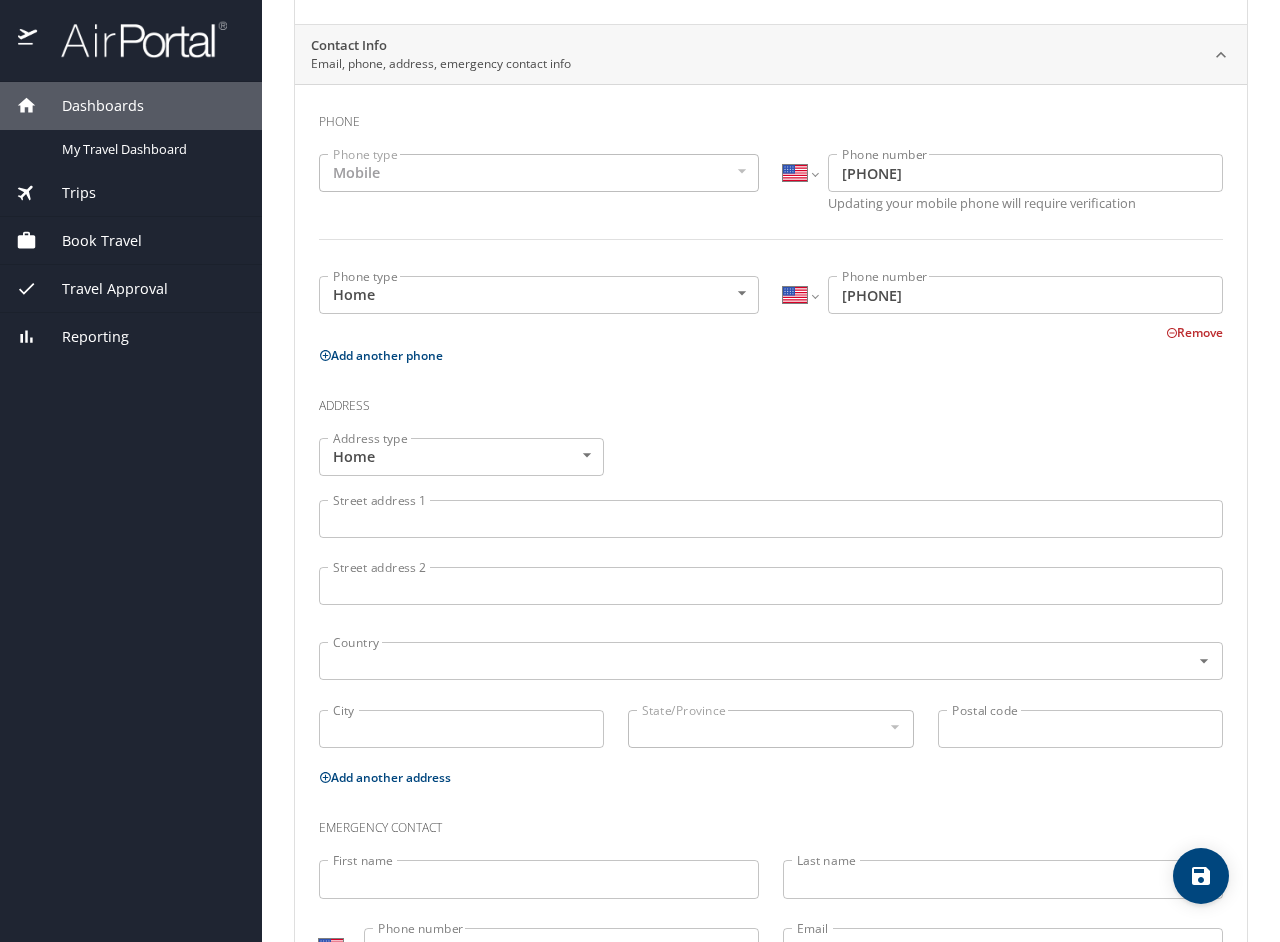 scroll, scrollTop: 400, scrollLeft: 0, axis: vertical 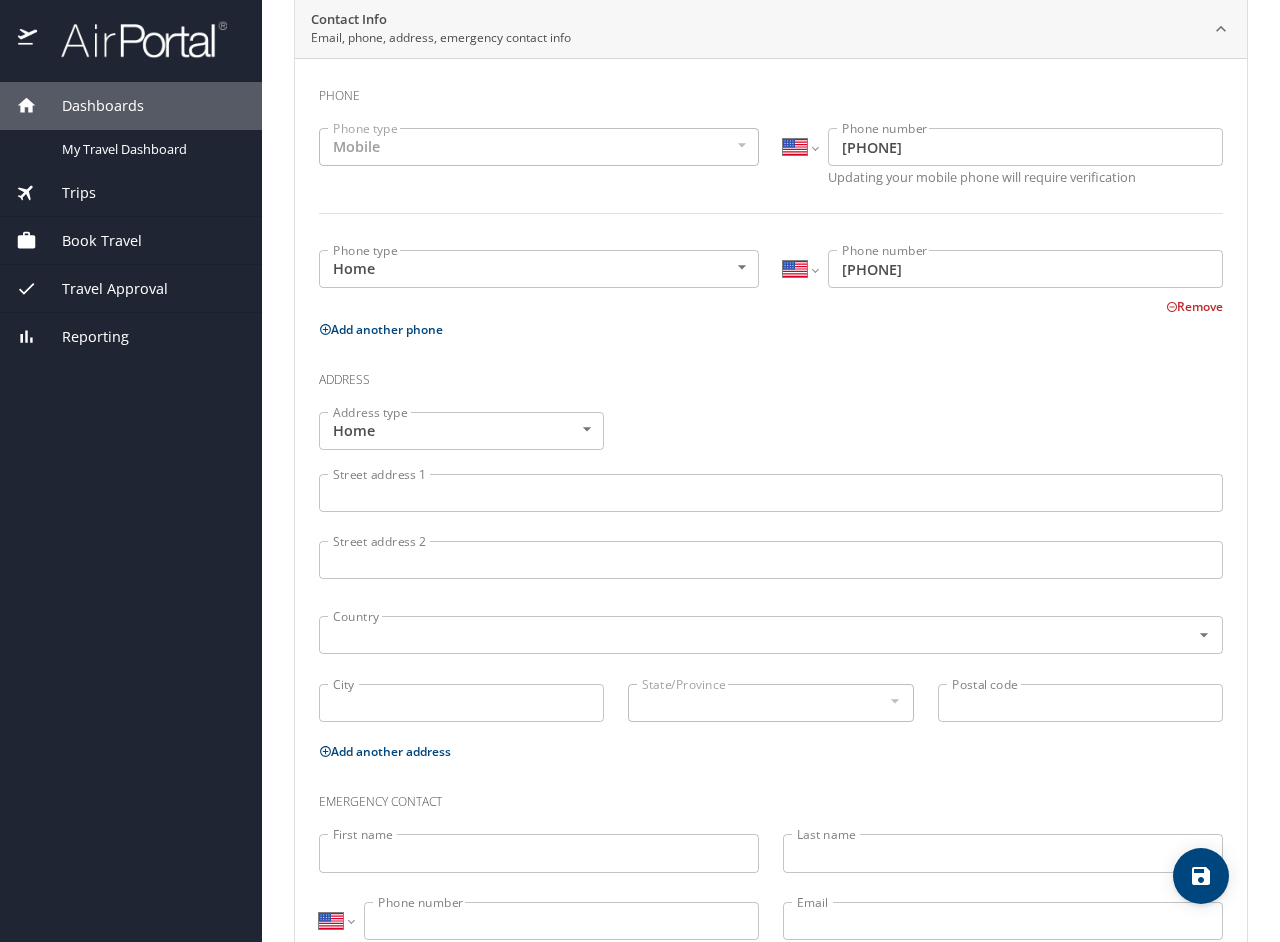 click on "Street address 1" at bounding box center (771, 493) 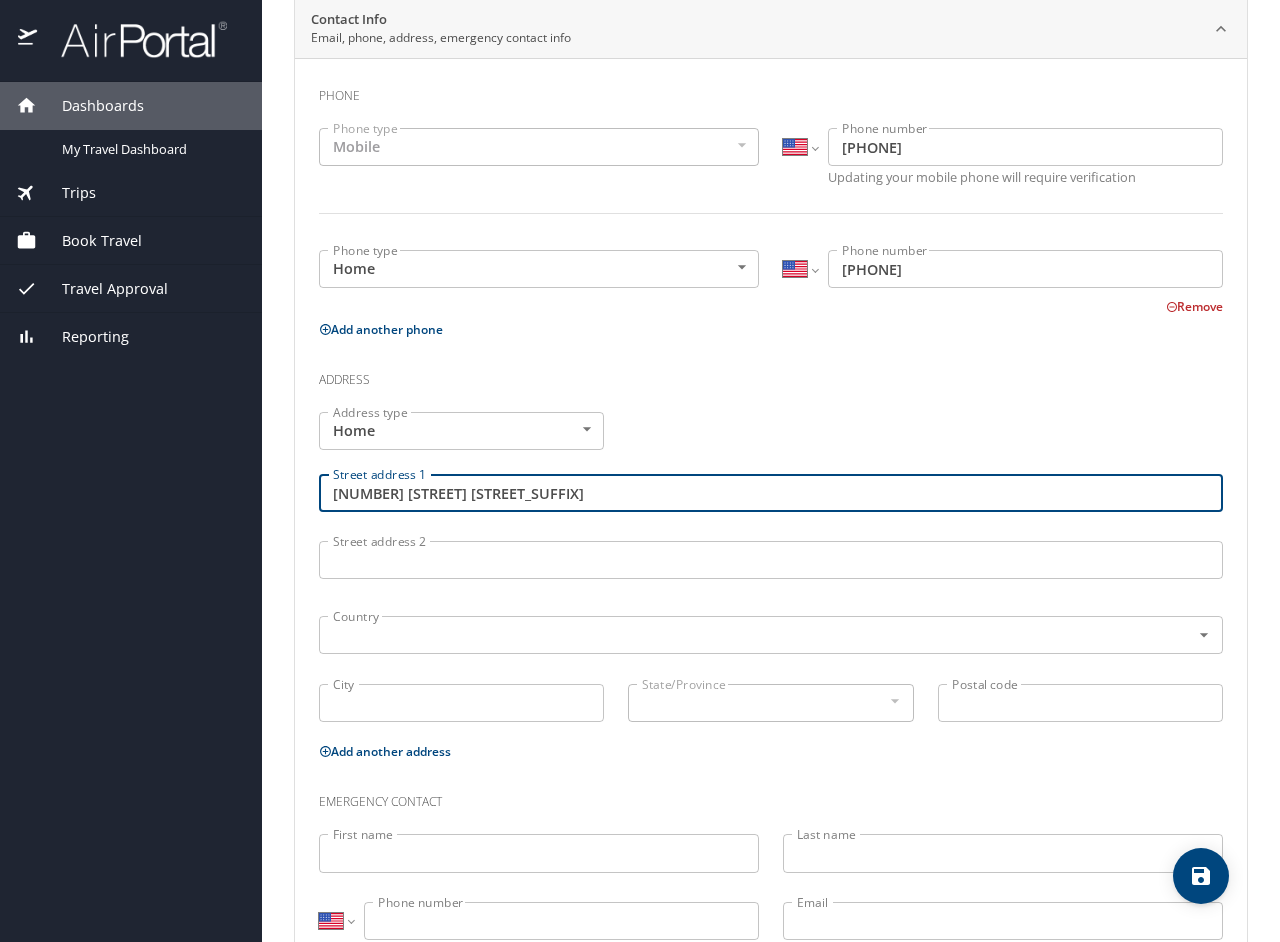 type on "[NUMBER] [STREET] [STREET_SUFFIX]" 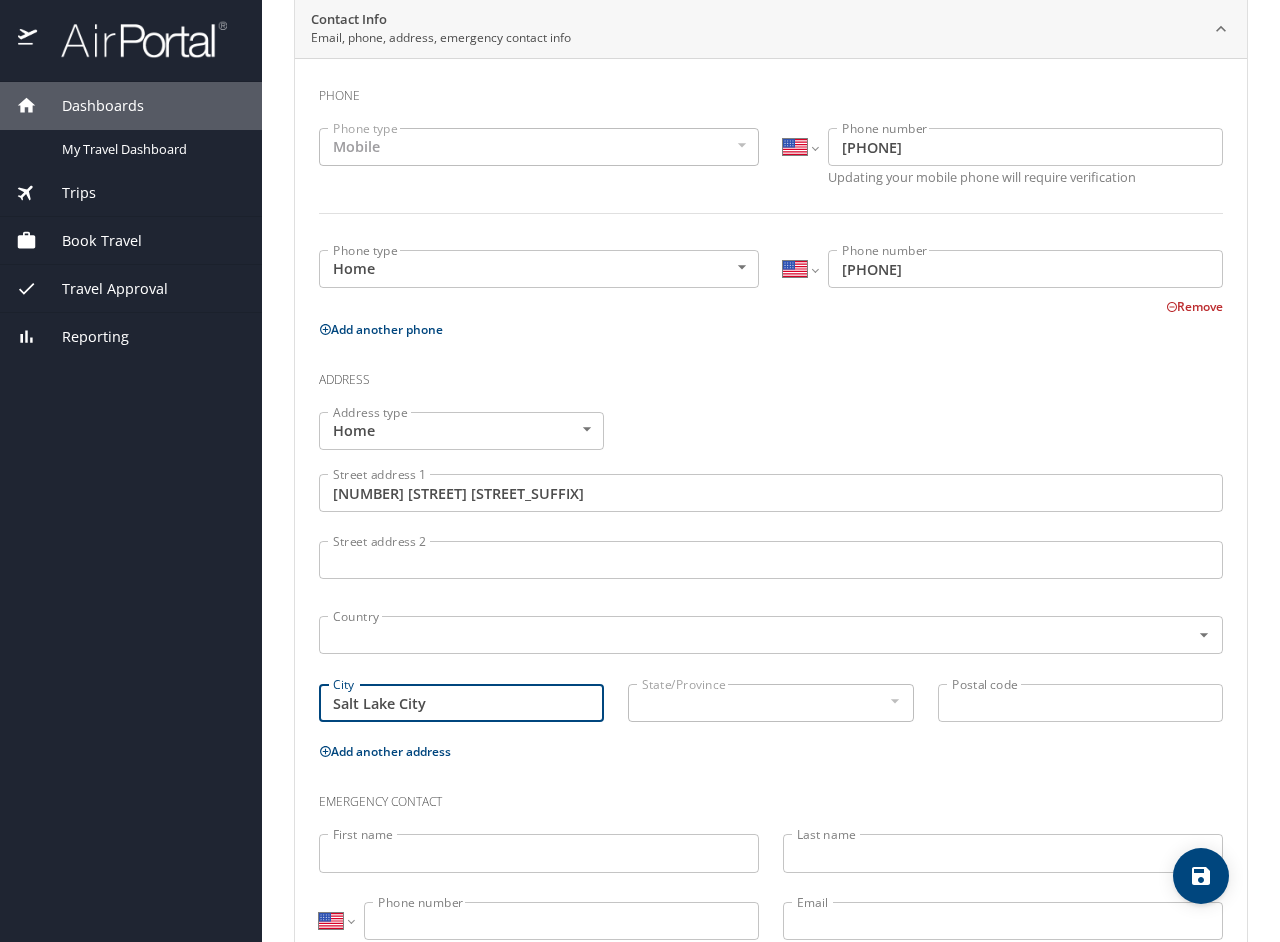type on "Salt Lake City" 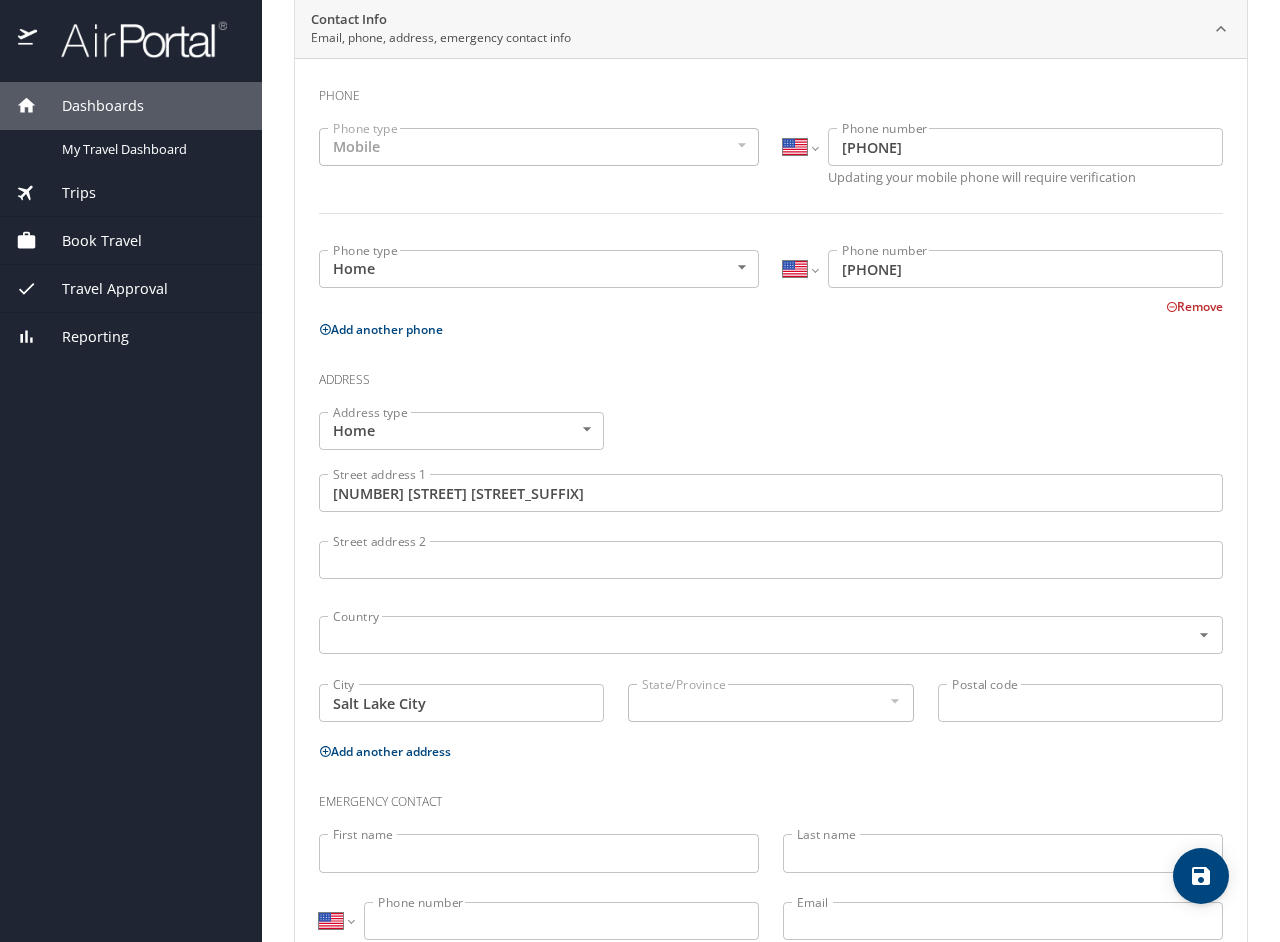 click on "Postal code" at bounding box center [1080, 703] 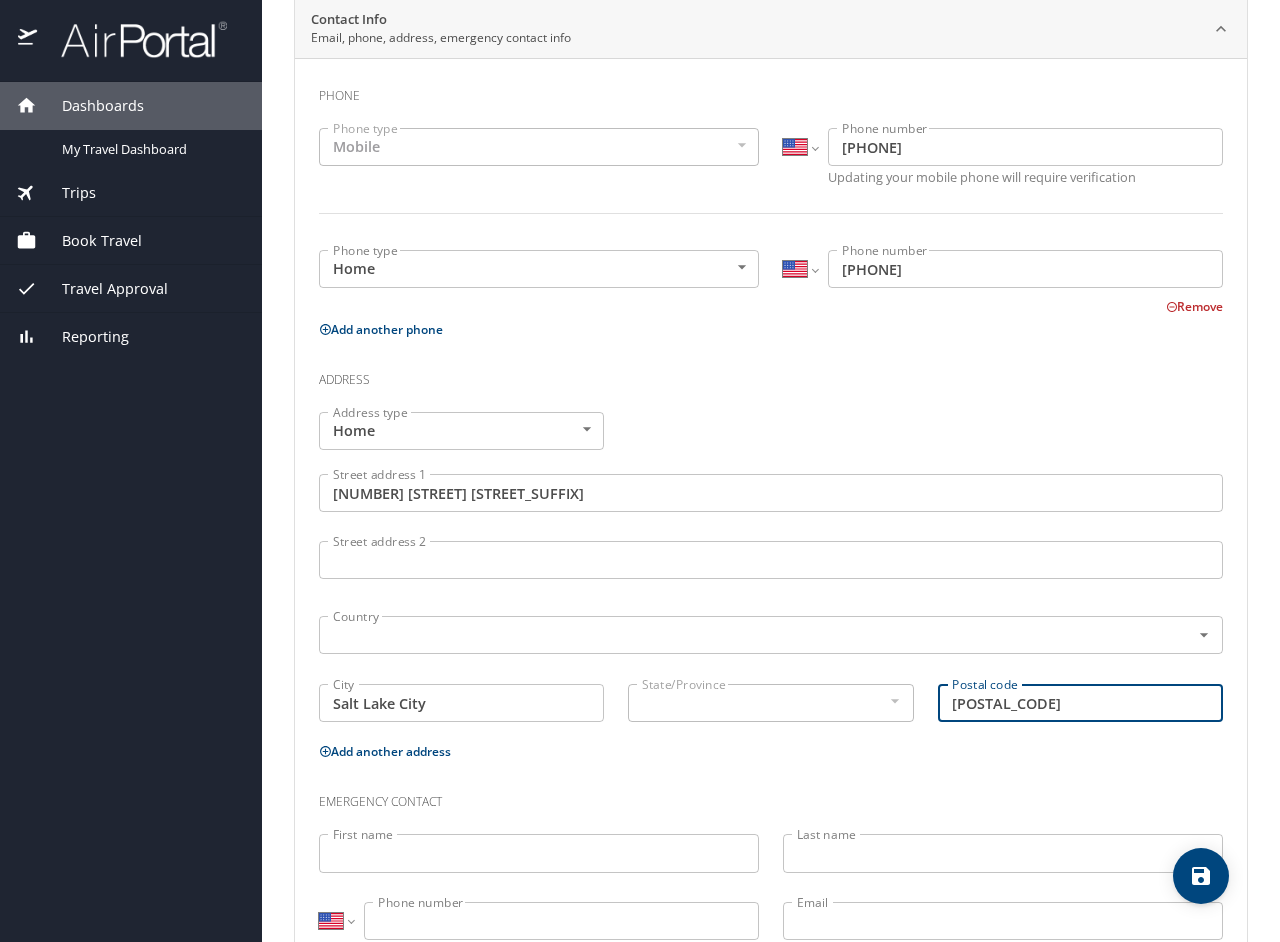type on "[POSTAL_CODE]" 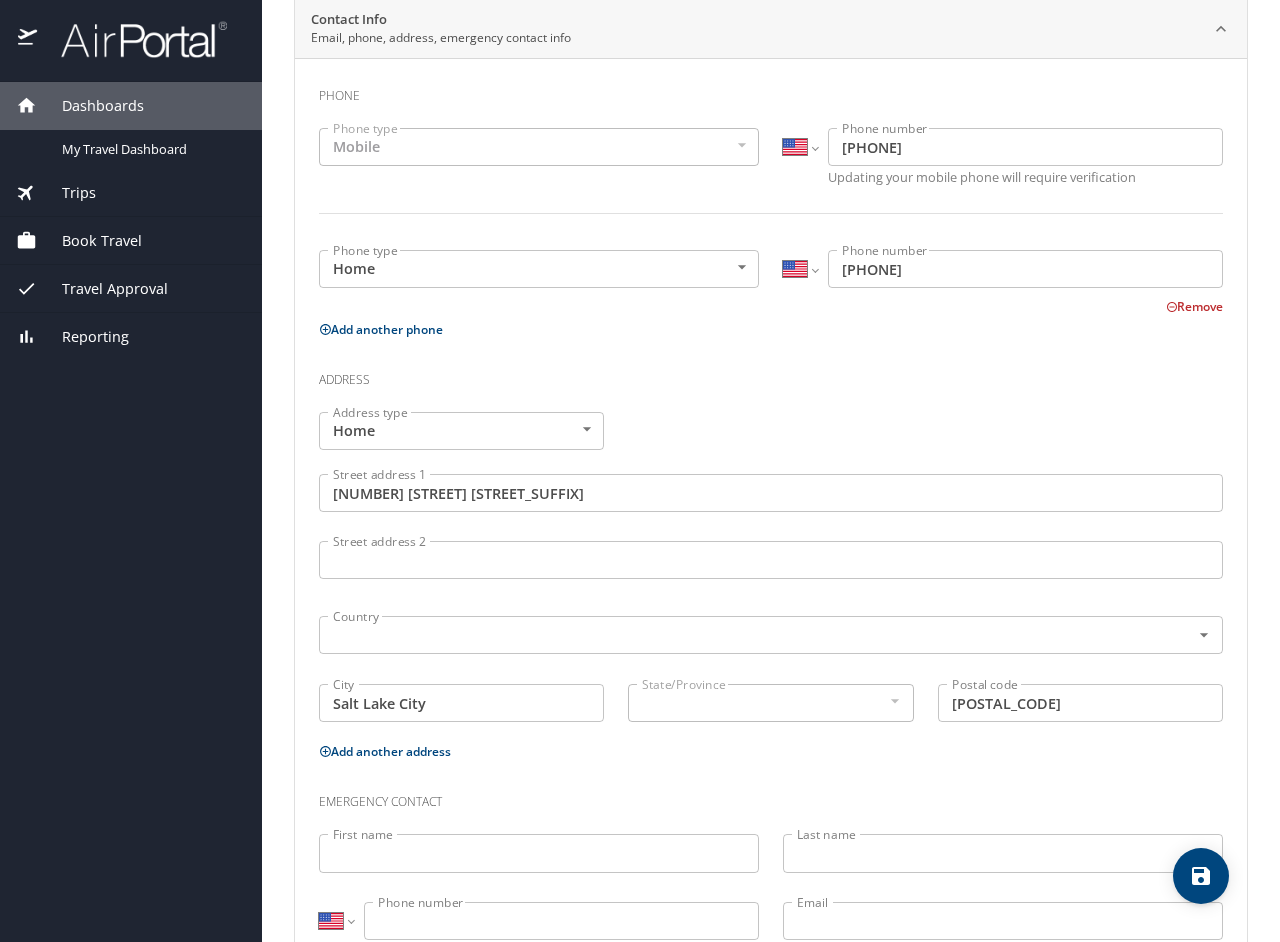 click on "Phone   Phone type Mobile Mobile Phone type   International Afghanistan Åland Islands Albania Algeria American Samoa Andorra Angola Anguilla Antigua and Barbuda Argentina Armenia Aruba Ascension Island Australia Austria Azerbaijan Bahamas Bahrain Bangladesh Barbados Belarus Belgium Belize Benin Bermuda Bhutan Bolivia Bonaire, Sint Eustatius and Saba Bosnia and Herzegovina Botswana Brazil British Indian Ocean Territory Brunei Darussalam Bulgaria Burkina Faso Burma Burundi Cambodia Cameroon Canada Cape Verde Cayman Islands Central African Republic Chad Chile China Christmas Island Cocos (Keeling) Islands Colombia Comoros Congo Congo, Democratic Republic of the Cook Islands Costa Rica Cote d'Ivoire Croatia Cuba Curaçao Cyprus Czech Republic Denmark Djibouti Dominica Dominican Republic Ecuador Egypt El Salvador Equatorial Guinea Eritrea Estonia Ethiopia Falkland Islands Faroe Islands Federated States of Micronesia Fiji Finland France French Guiana French Polynesia Gabon Gambia Georgia Germany Ghana Gibraltar" at bounding box center [771, 515] 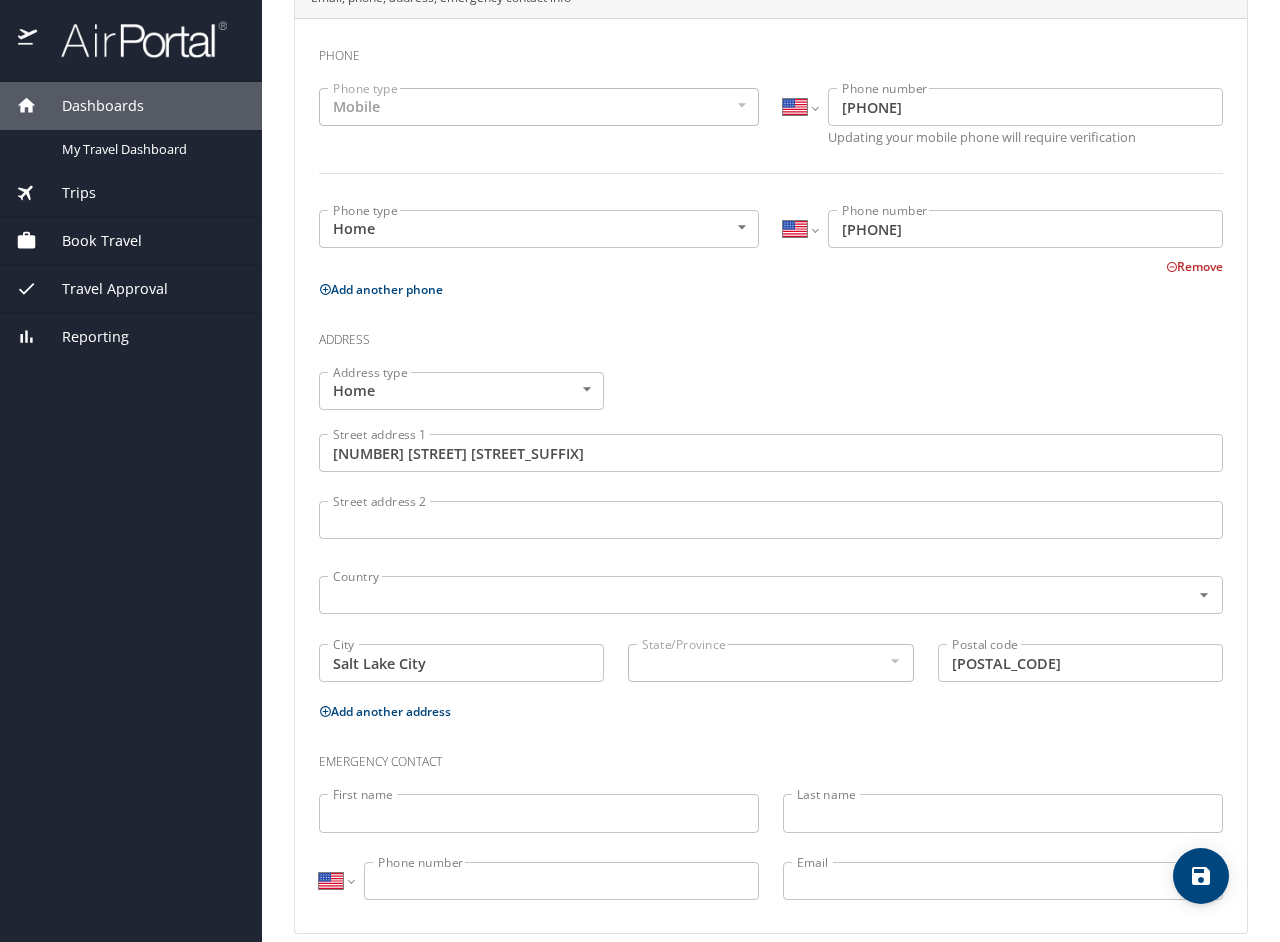 scroll, scrollTop: 460, scrollLeft: 0, axis: vertical 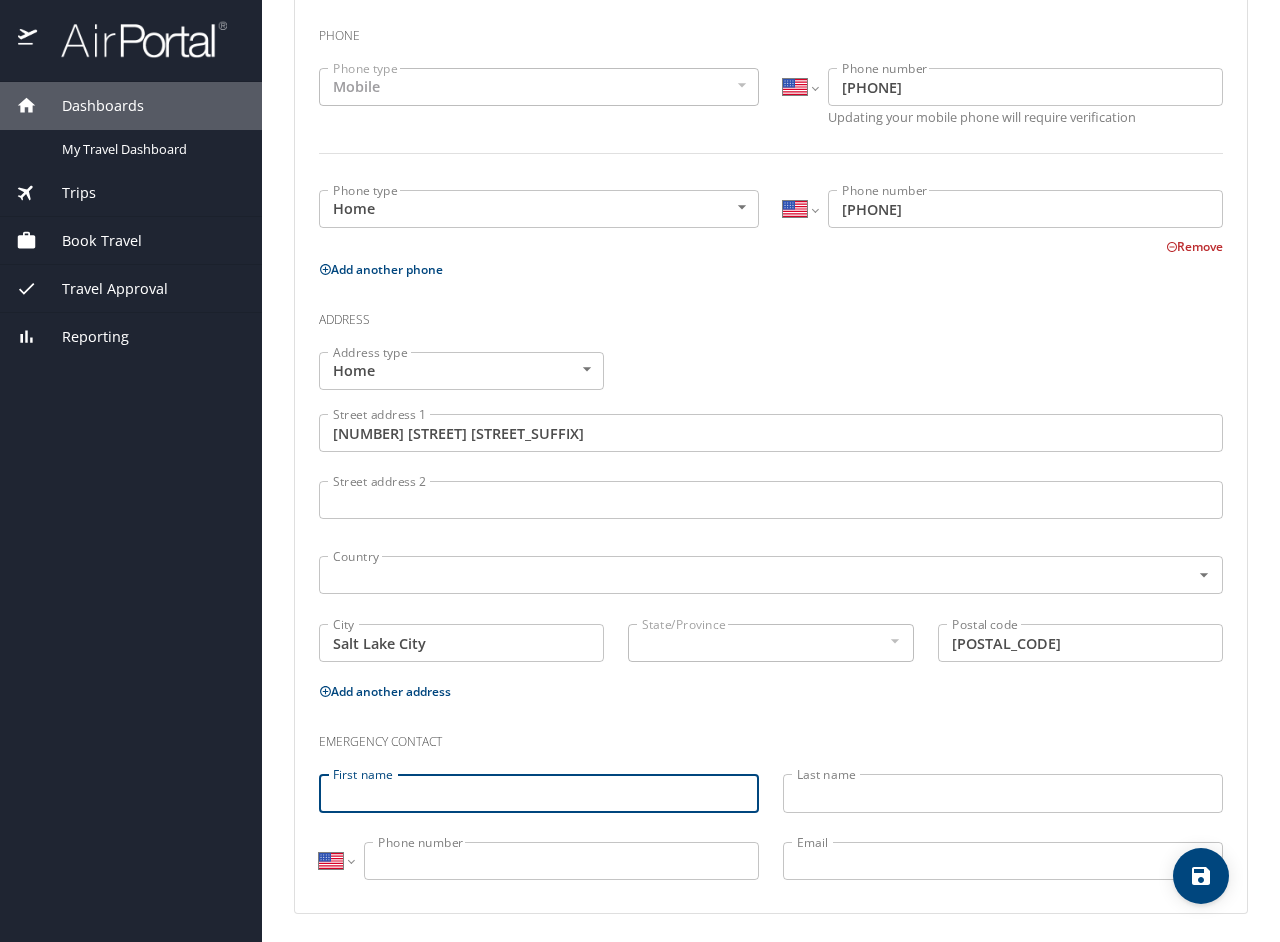 click on "First name" at bounding box center (539, 793) 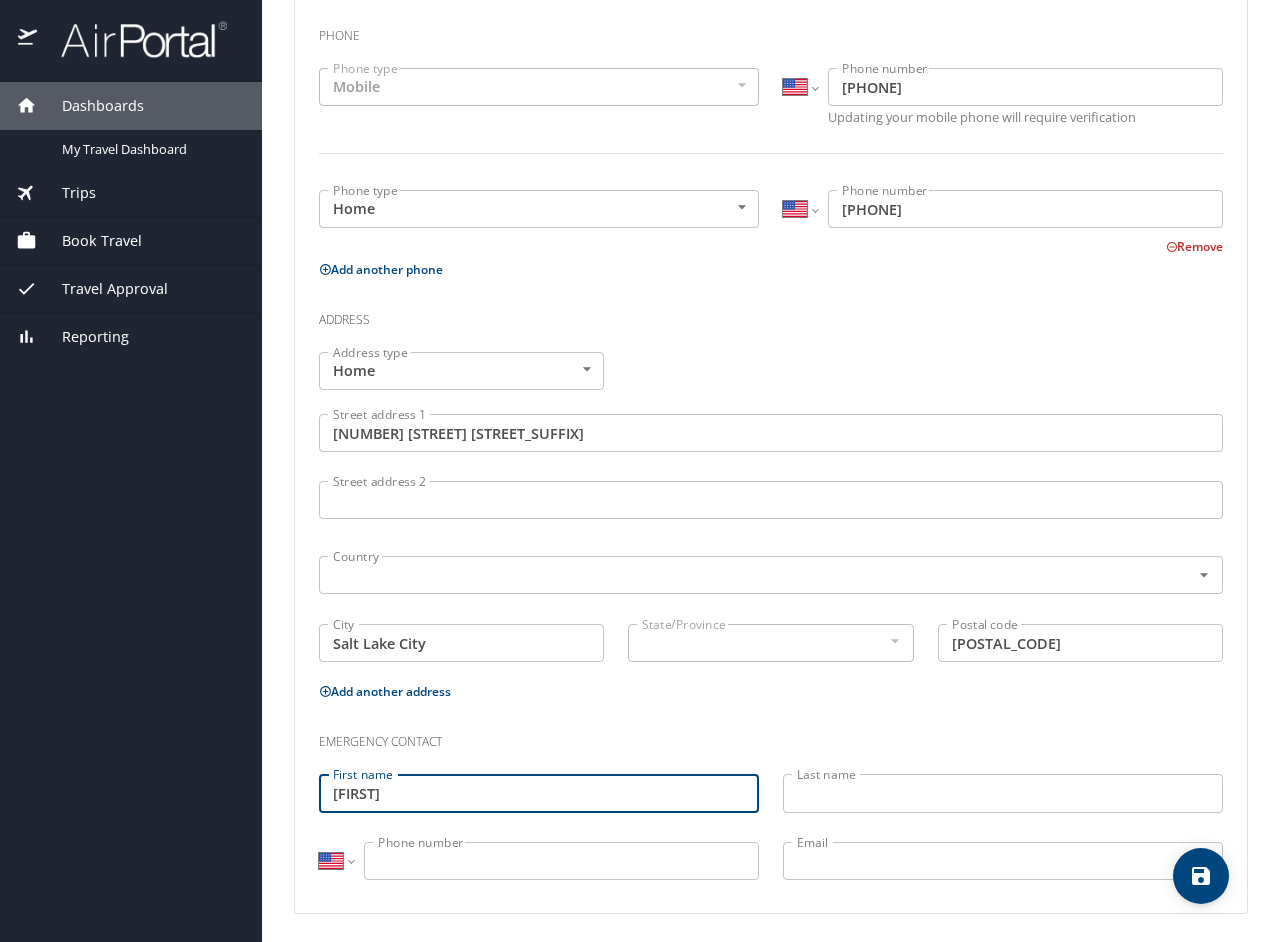type on "[FIRST]" 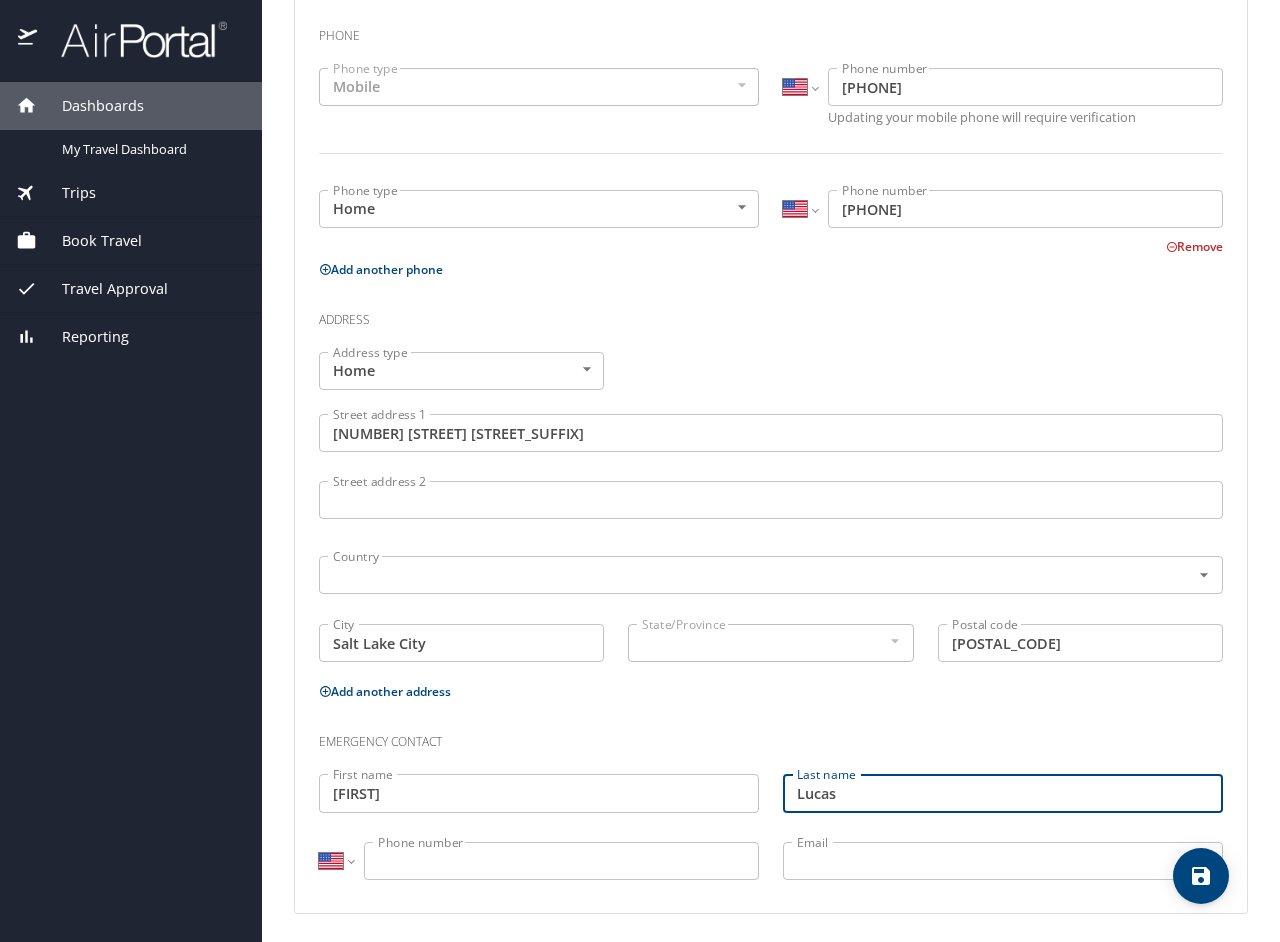 type on "Lucas" 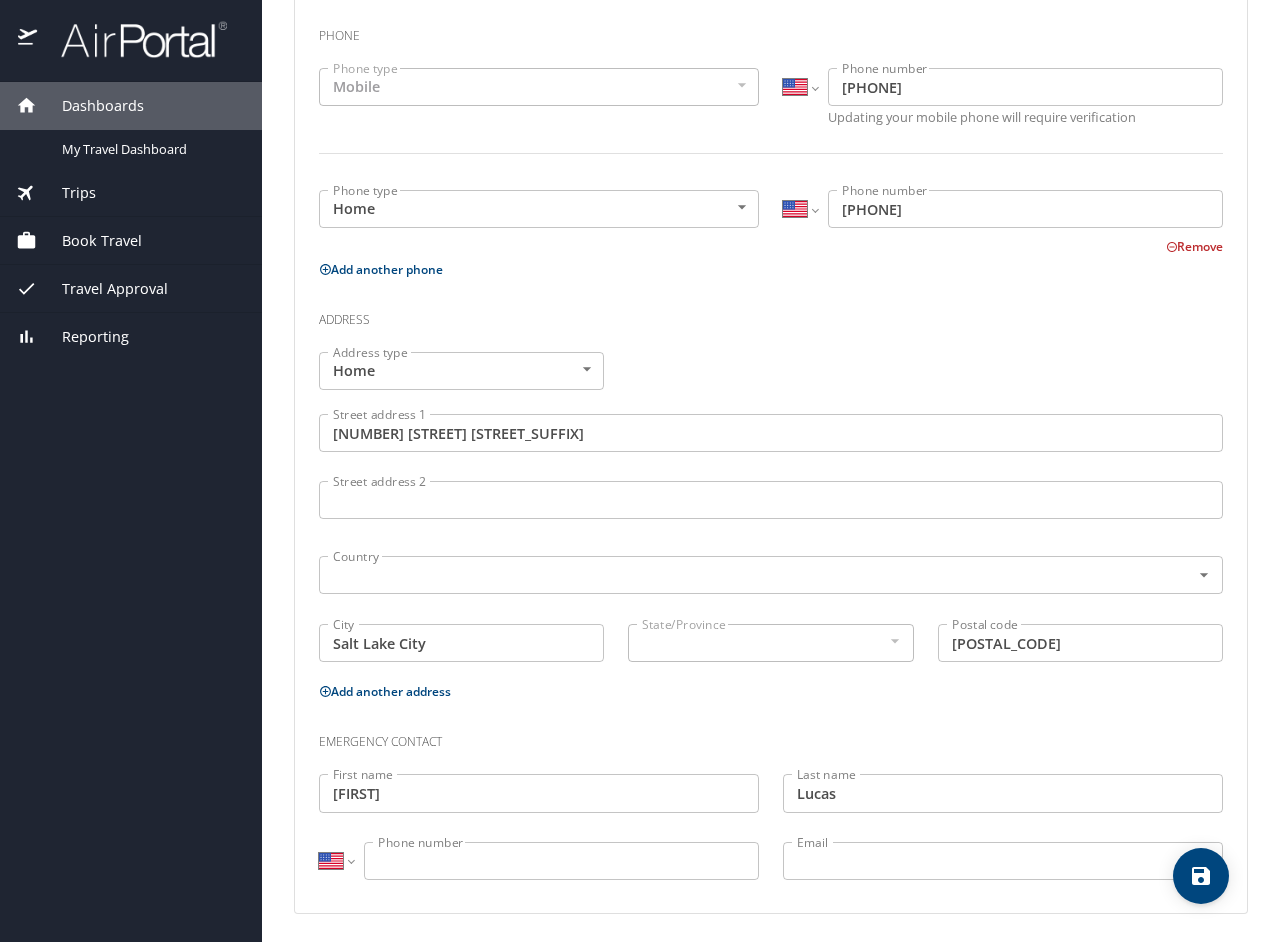 click on "Phone number" at bounding box center [561, 861] 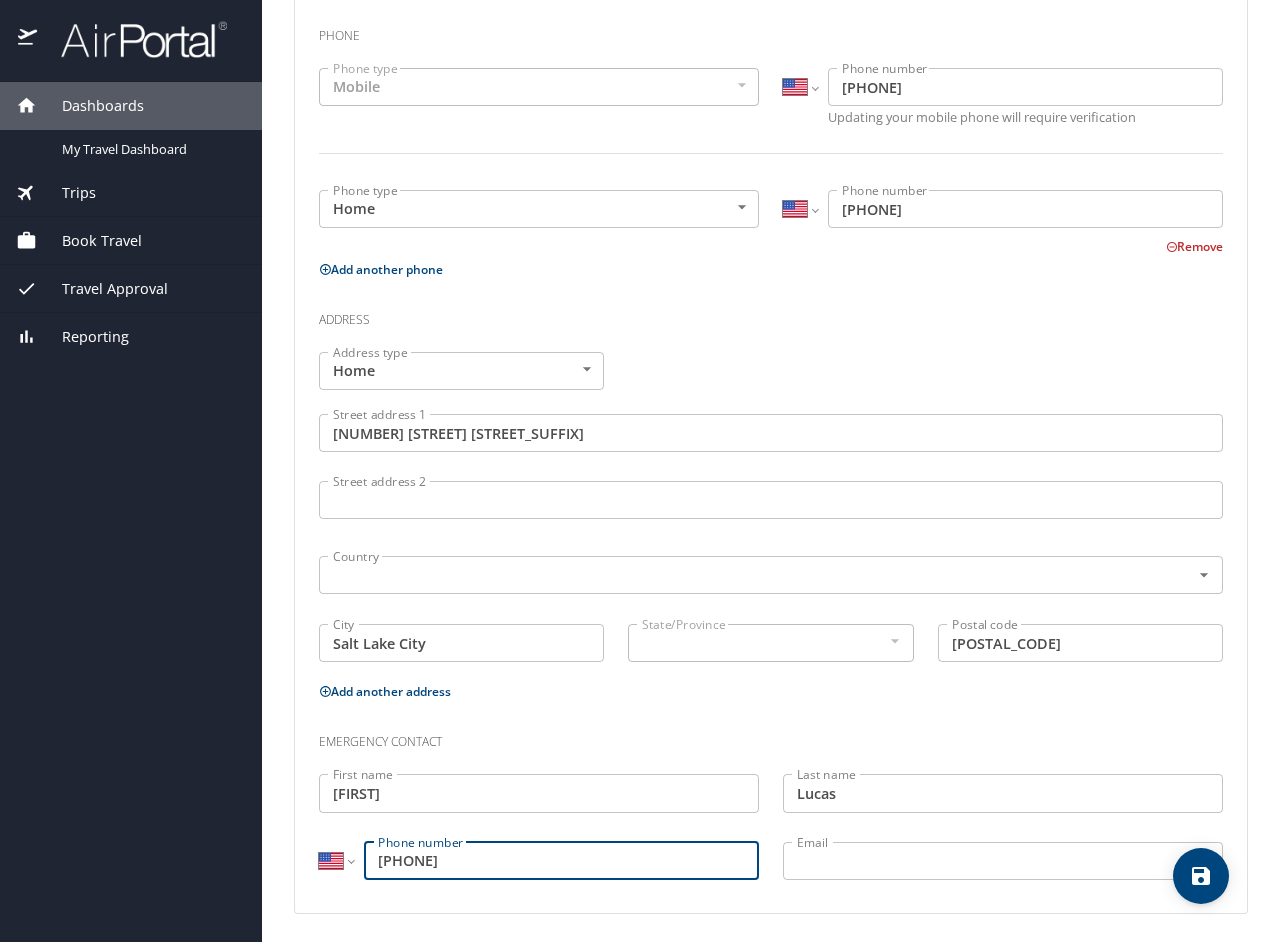 type on "[PHONE]" 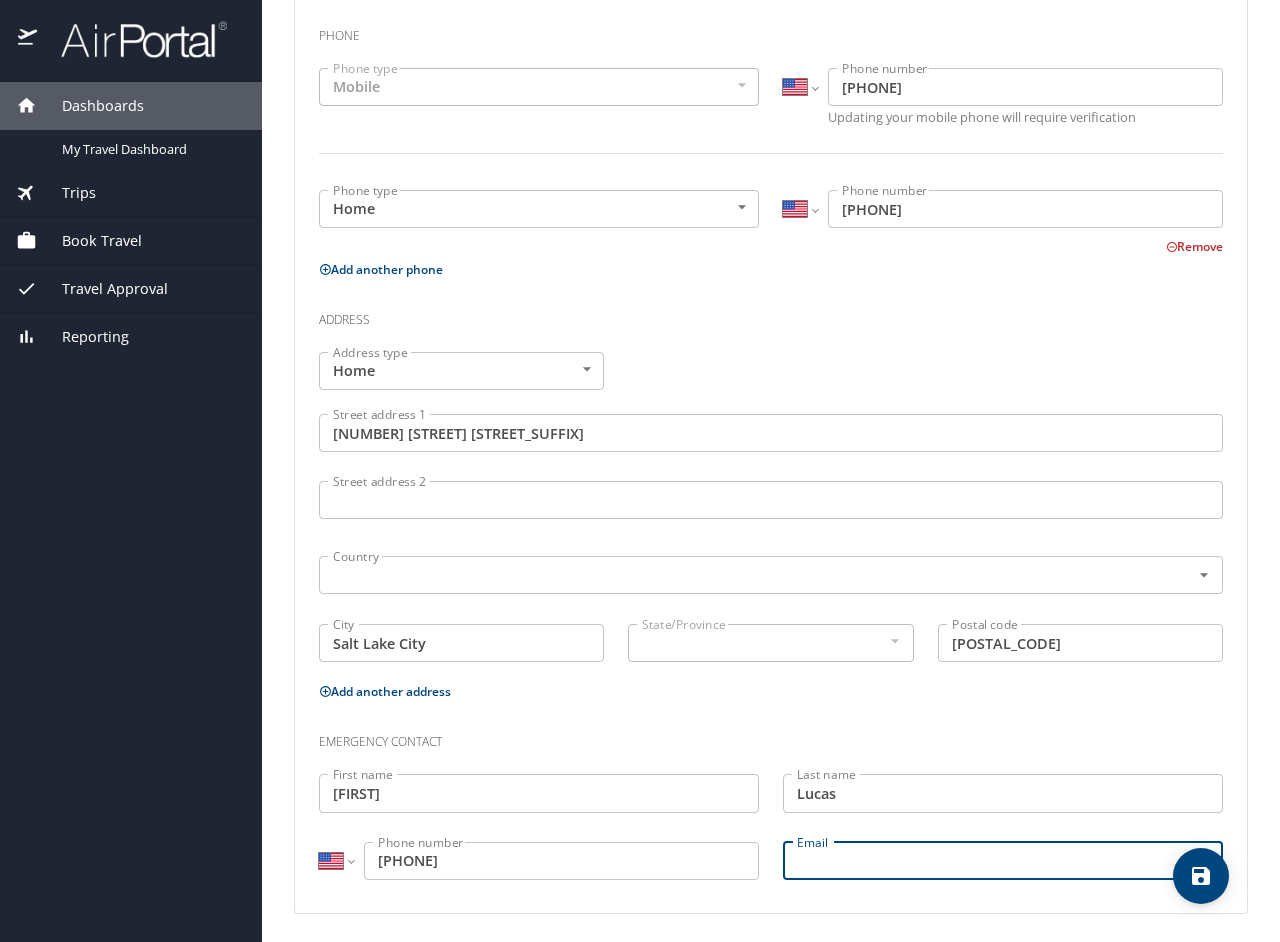 click on "Email" at bounding box center [1003, 861] 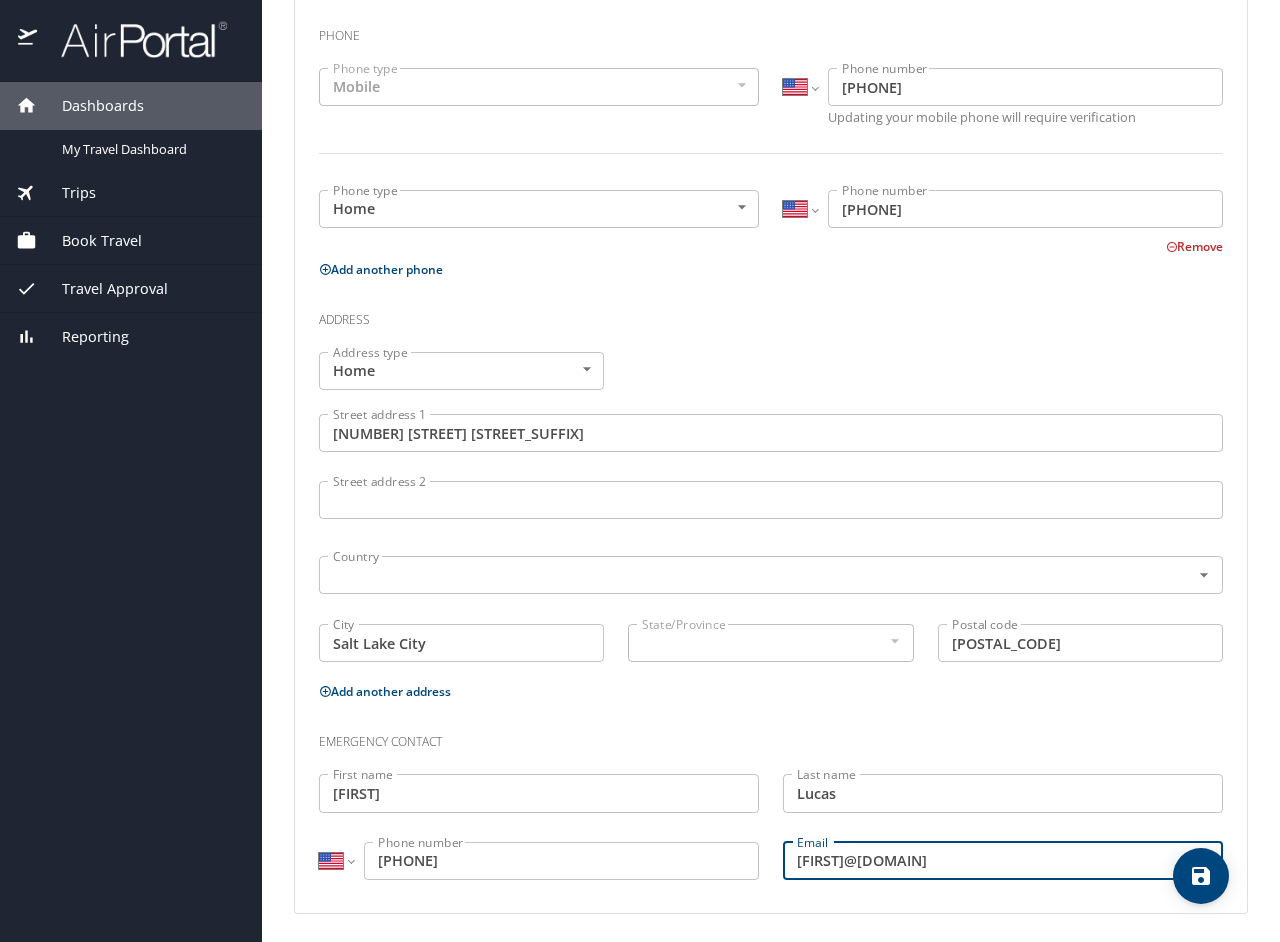type on "[FIRST]@[DOMAIN]" 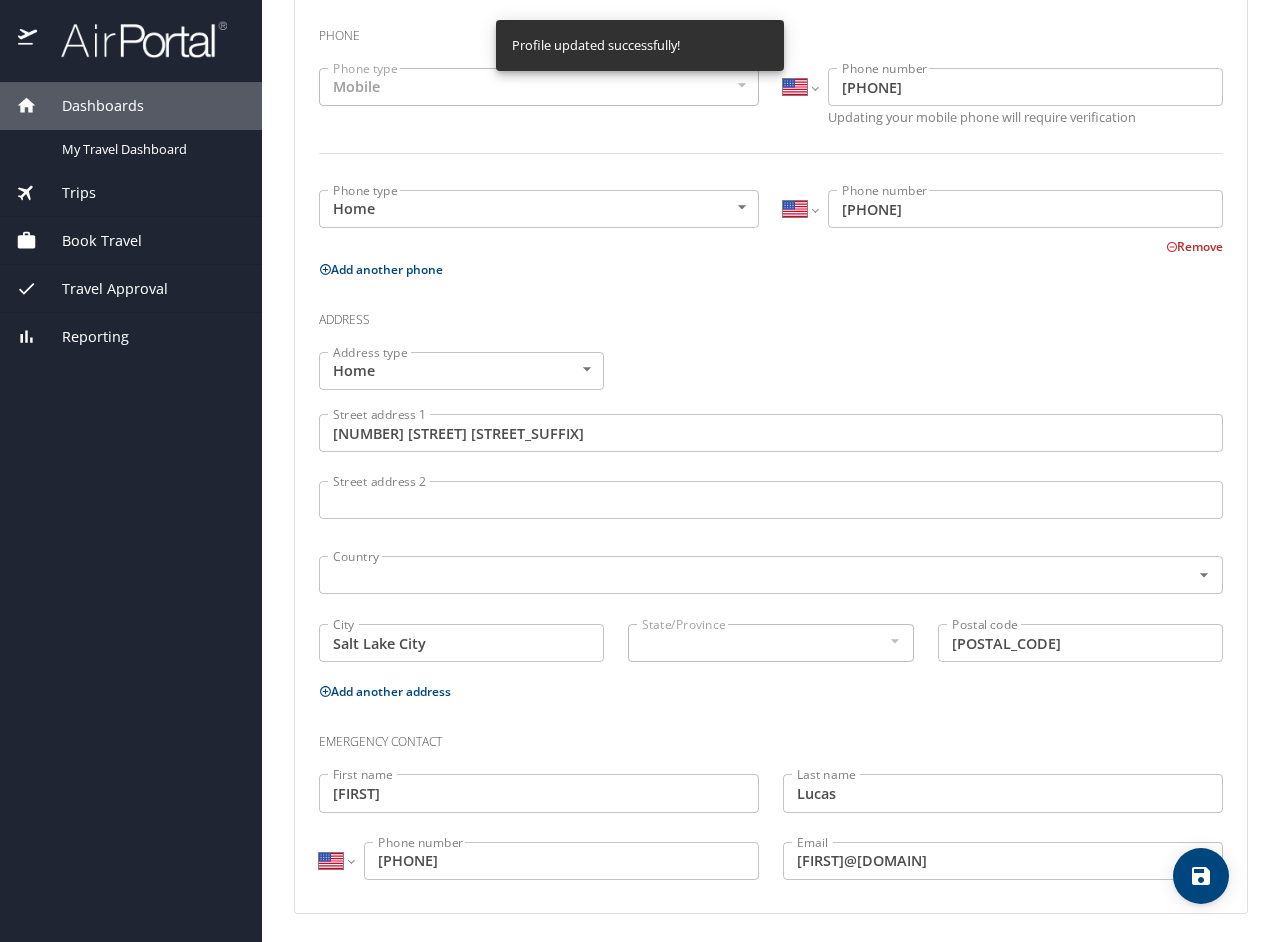 select on "US" 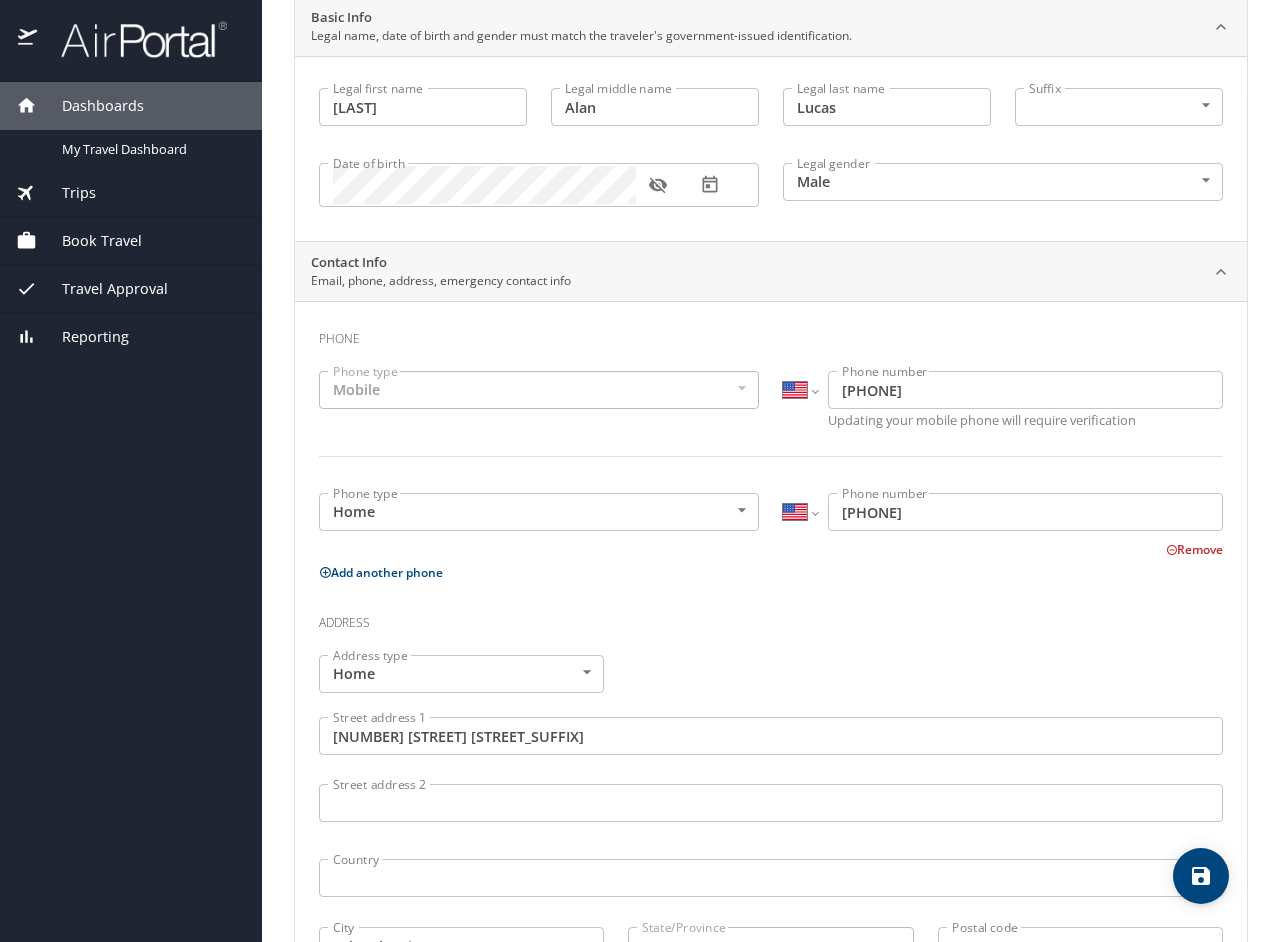 scroll, scrollTop: 0, scrollLeft: 0, axis: both 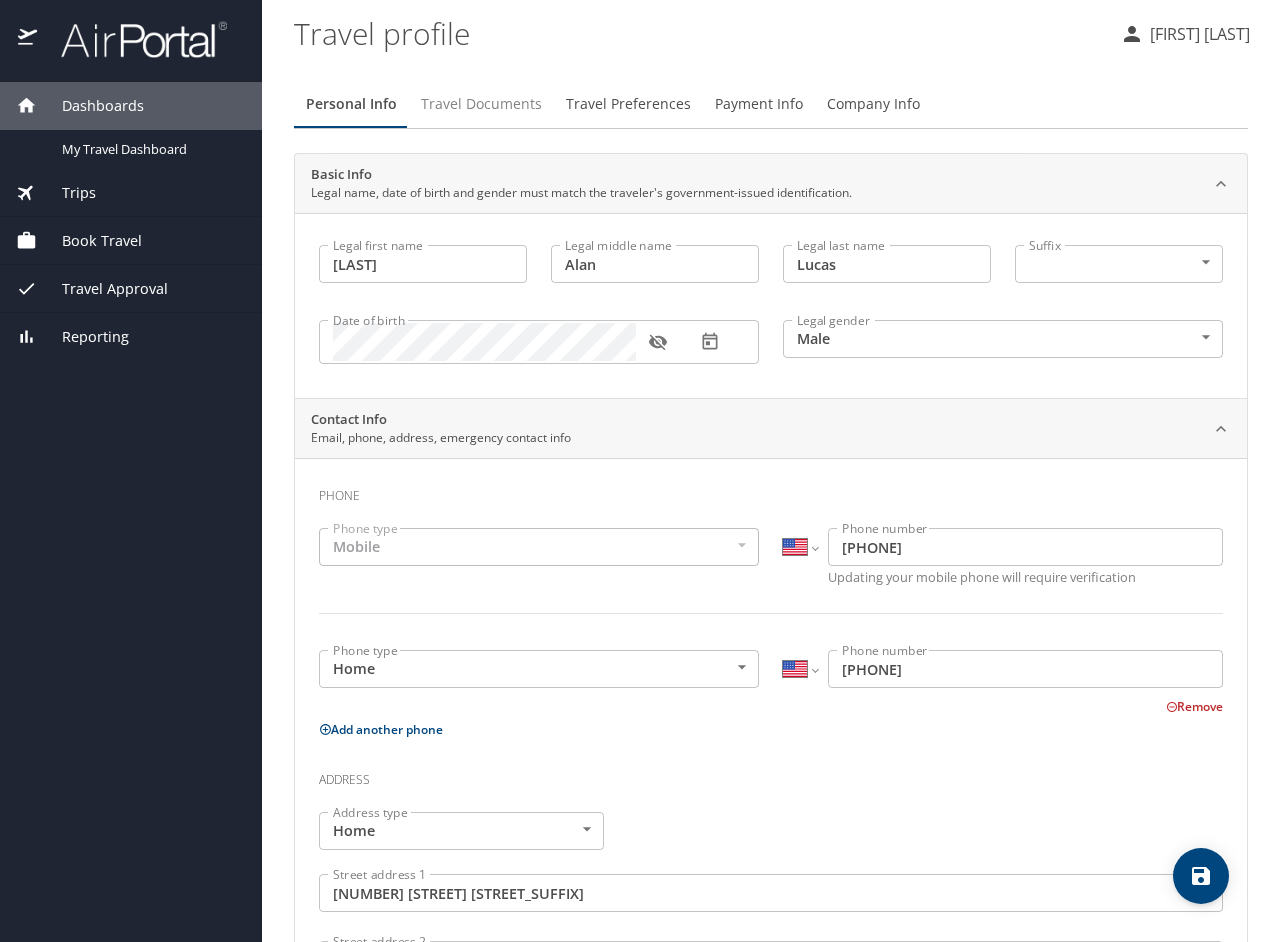click on "Travel Documents" at bounding box center [481, 104] 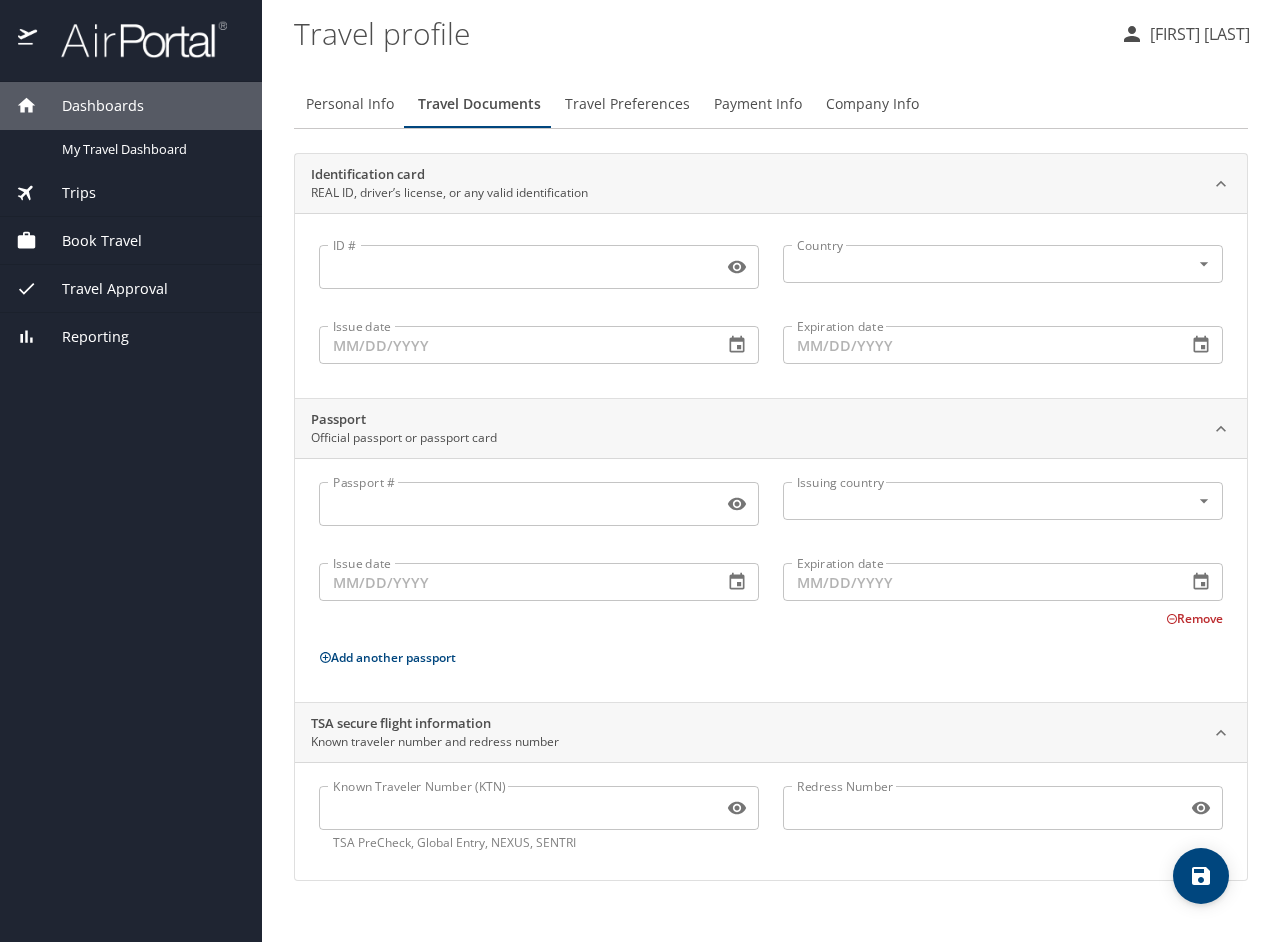click on "ID #" at bounding box center (517, 267) 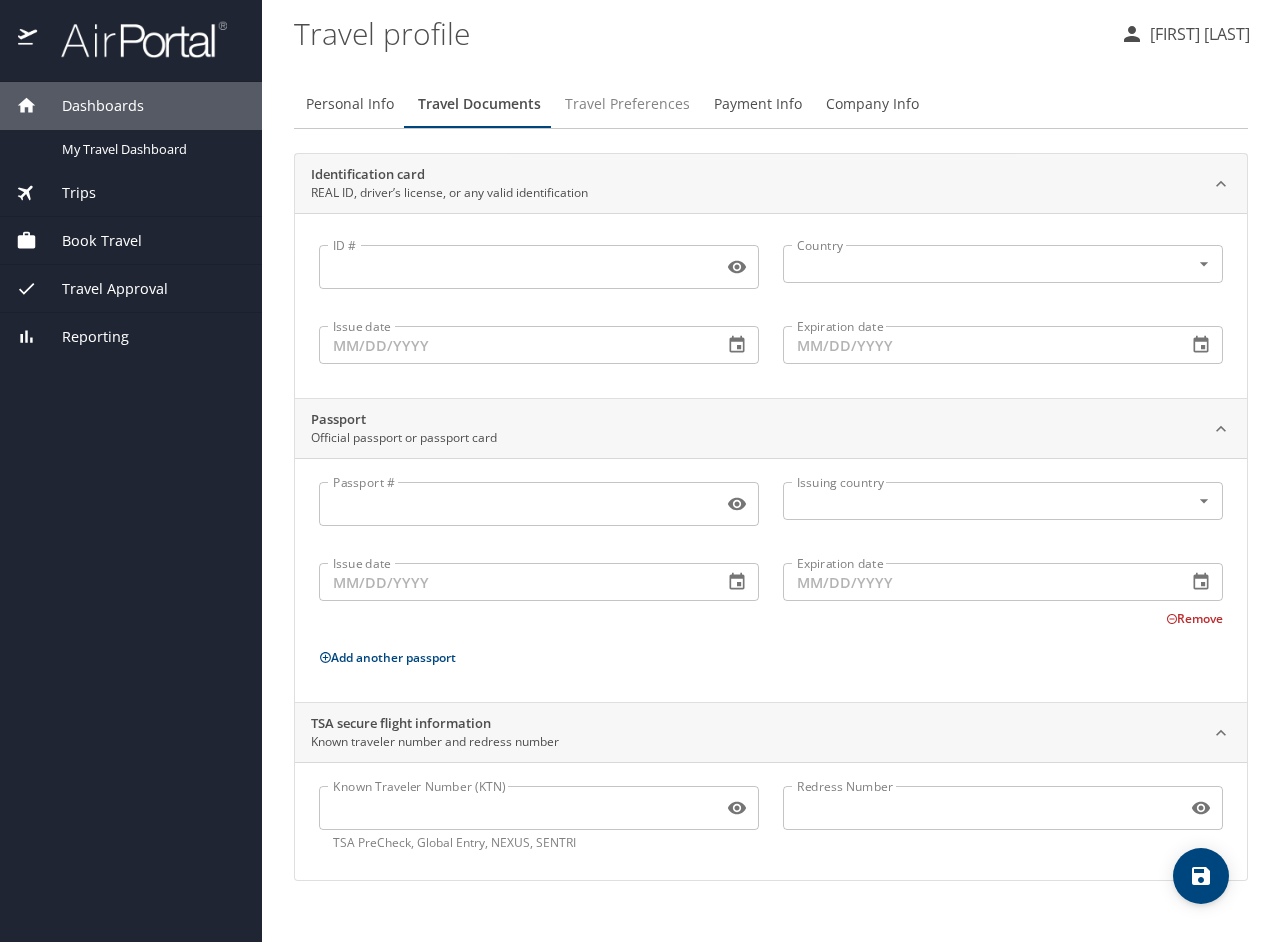 click on "Travel Preferences" at bounding box center (627, 104) 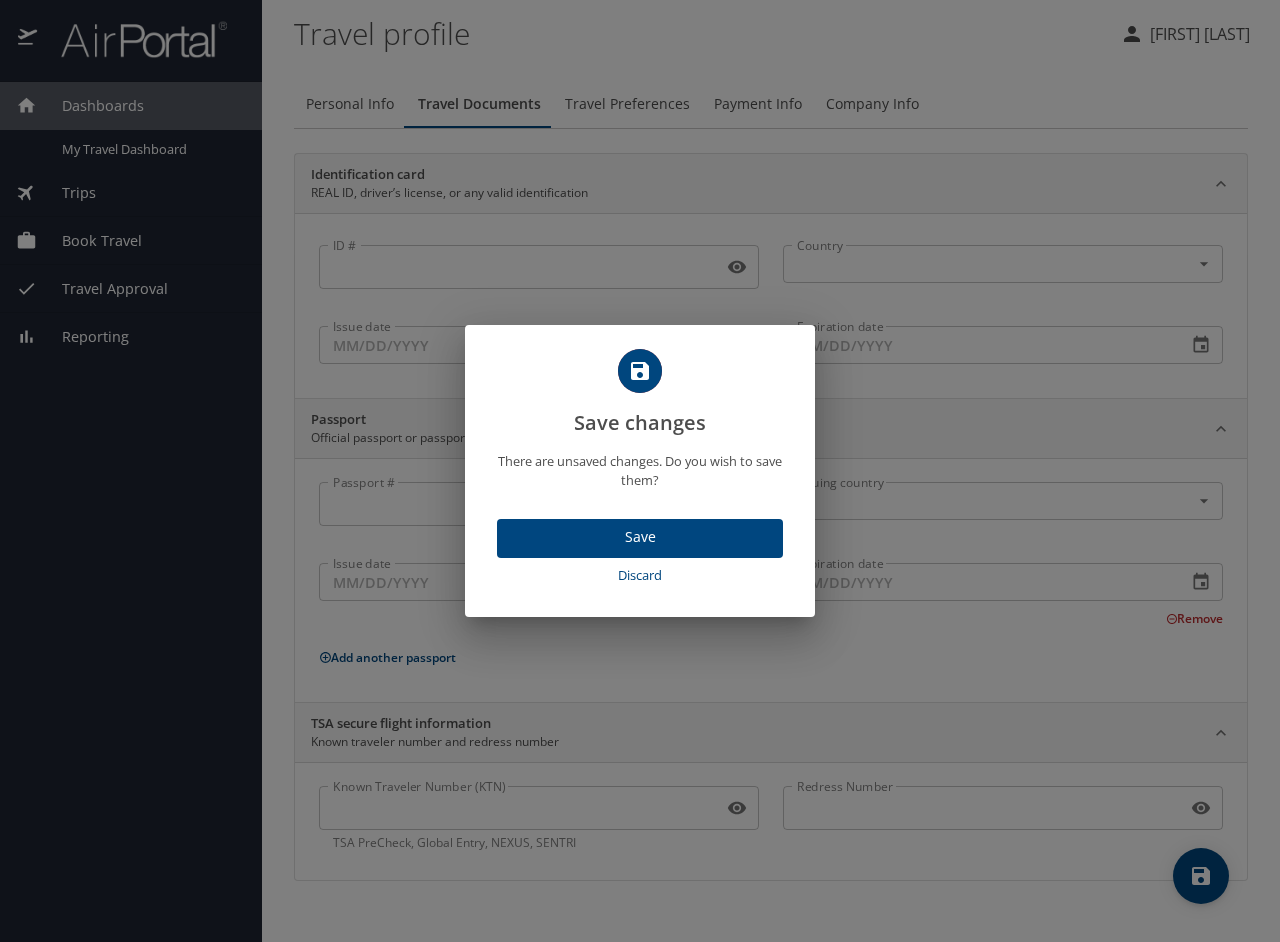 click on "Save changes There are unsaved changes. Do you wish to save them? Save Discard" at bounding box center [640, 471] 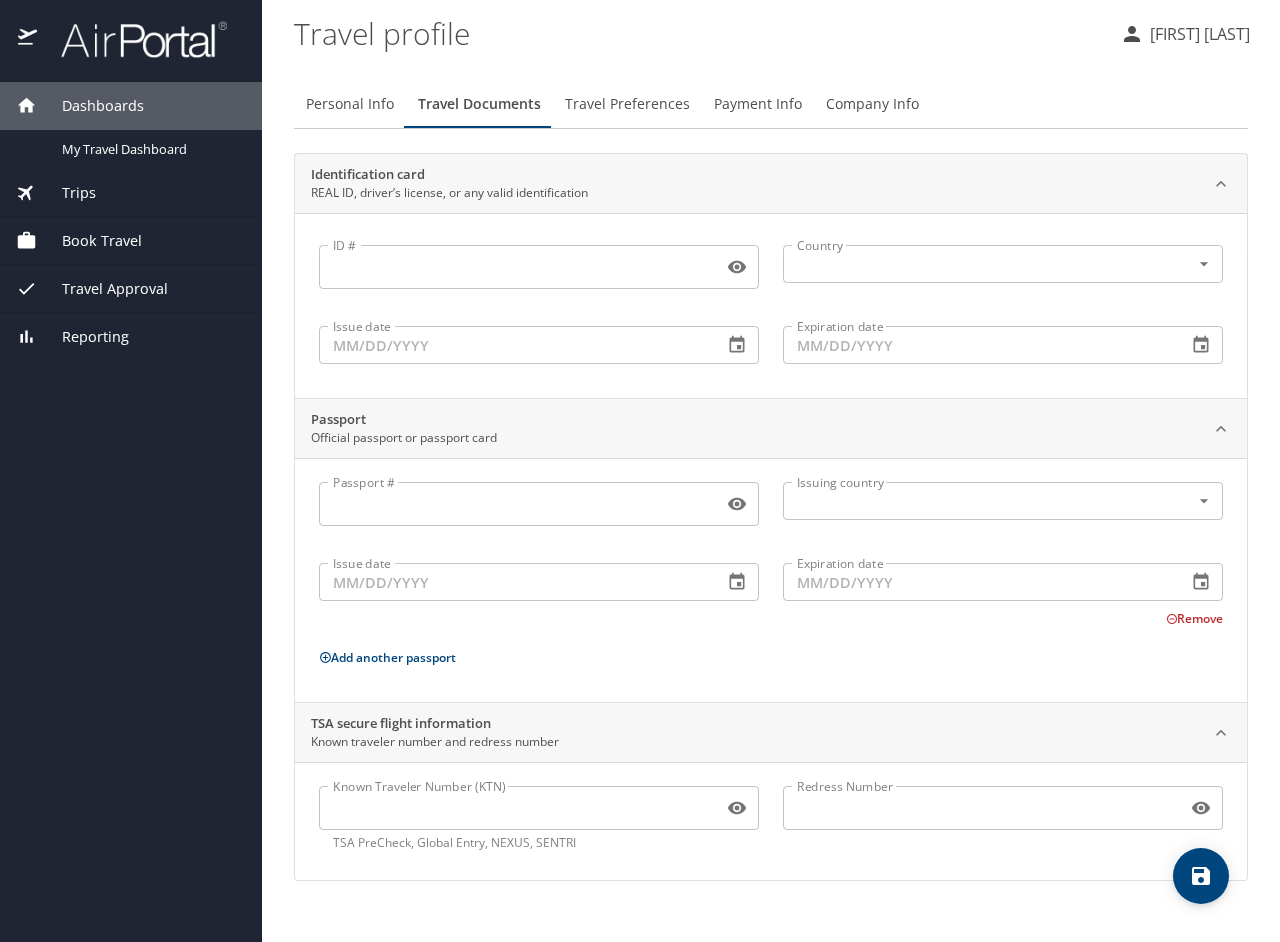 click at bounding box center (133, 39) 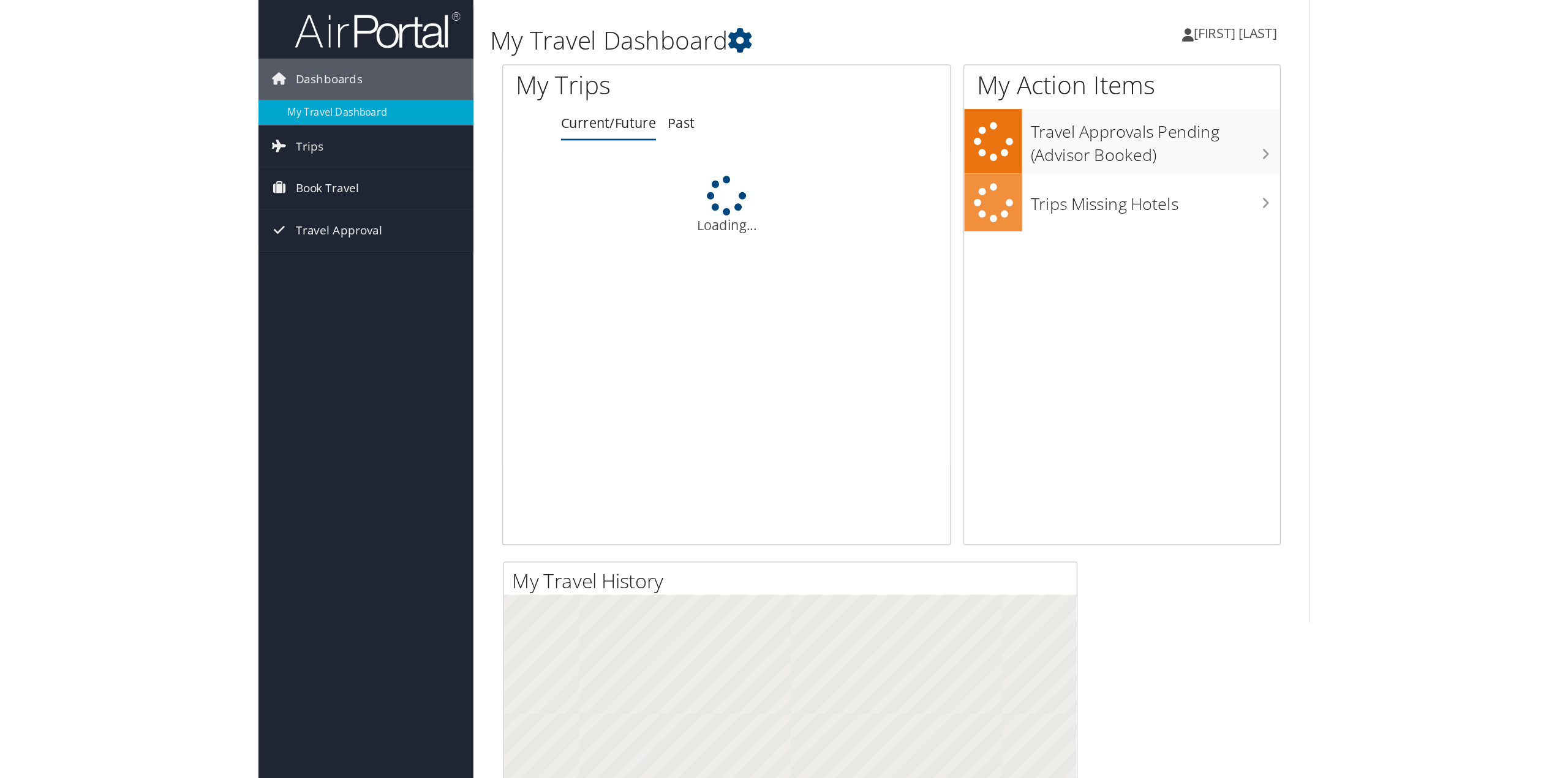 scroll, scrollTop: 0, scrollLeft: 0, axis: both 